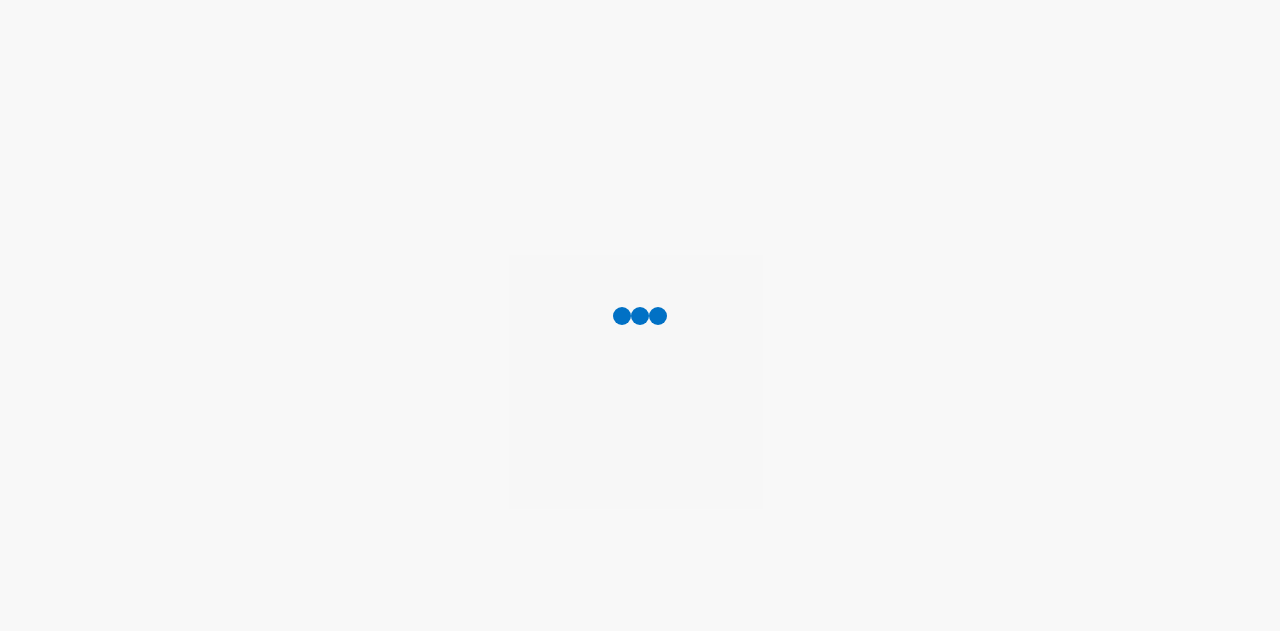 scroll, scrollTop: 0, scrollLeft: 0, axis: both 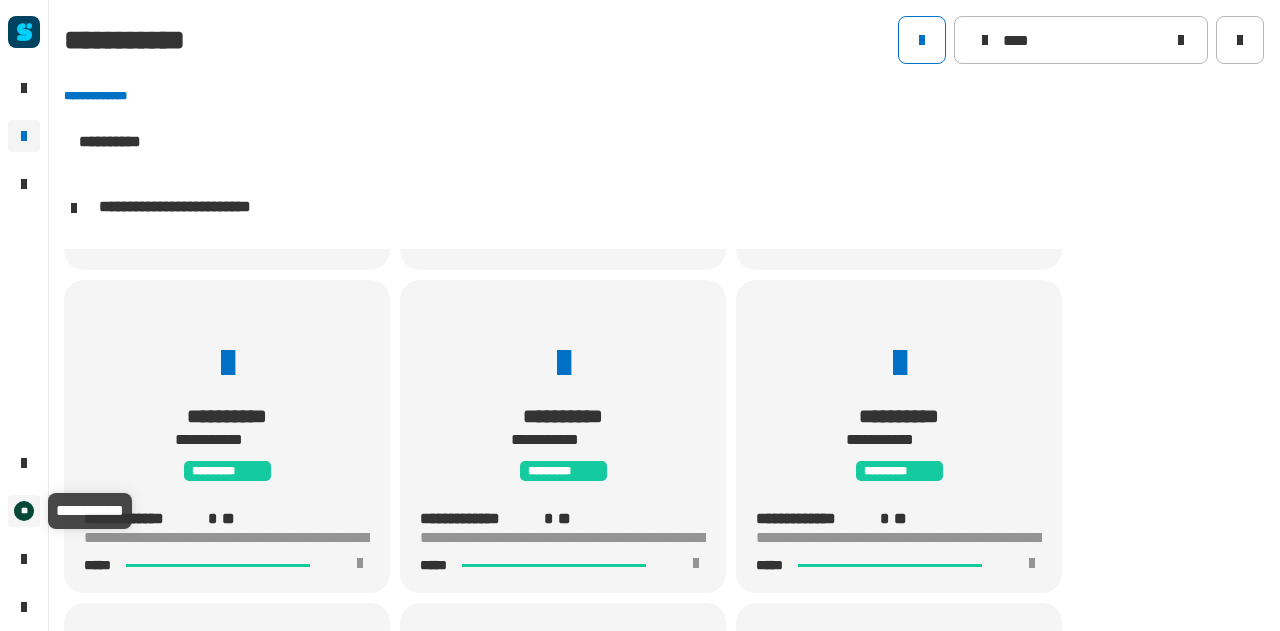 click on "**" 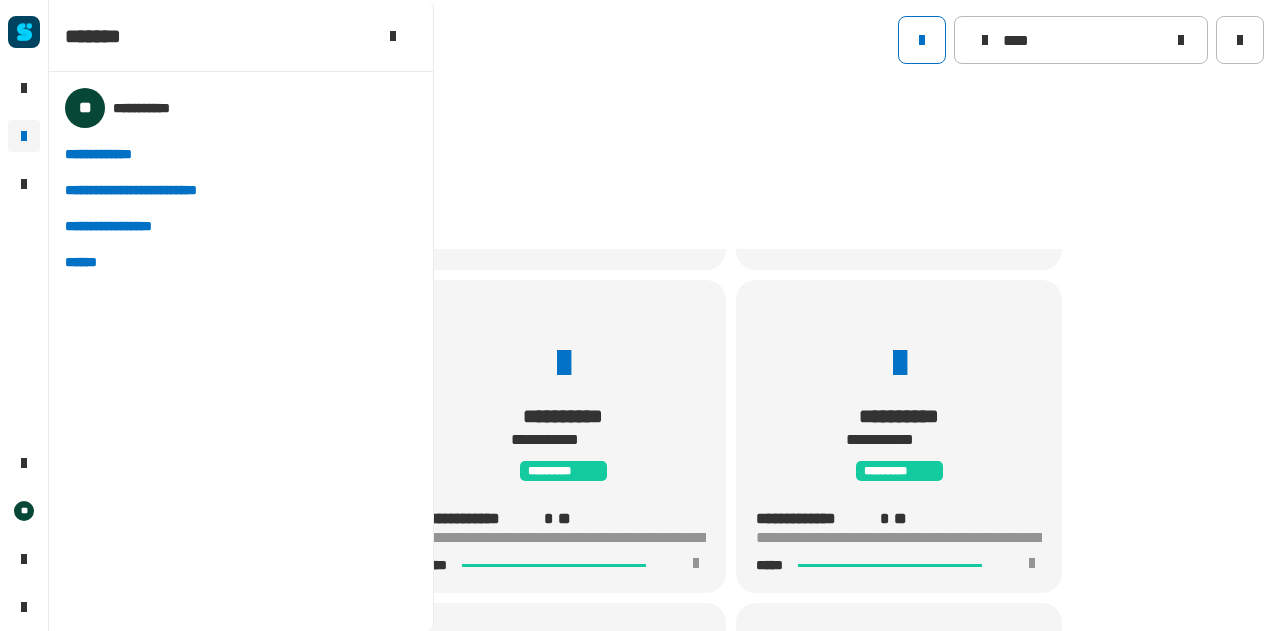 click on "******" at bounding box center [88, 262] 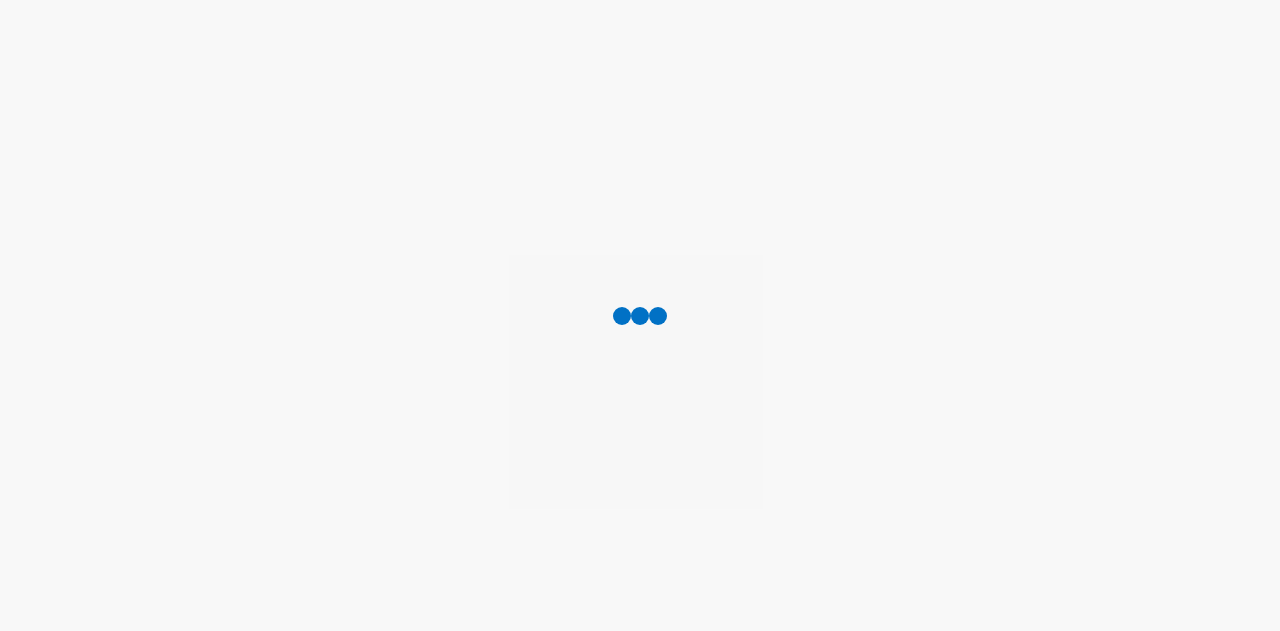scroll, scrollTop: 0, scrollLeft: 0, axis: both 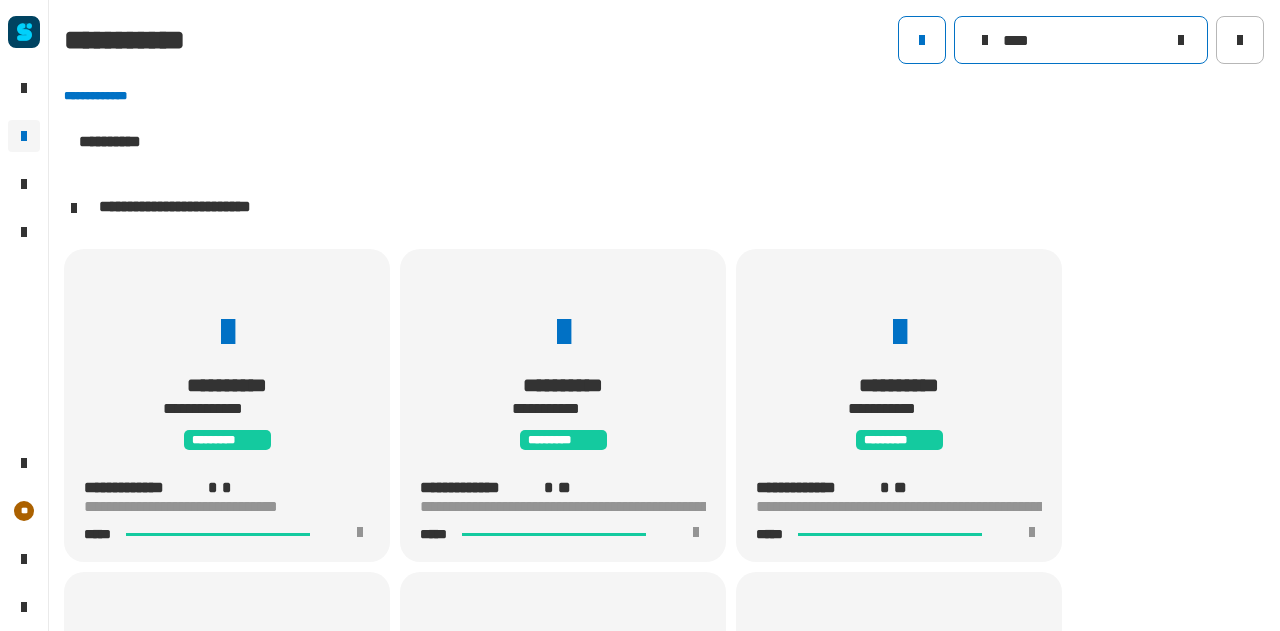 click 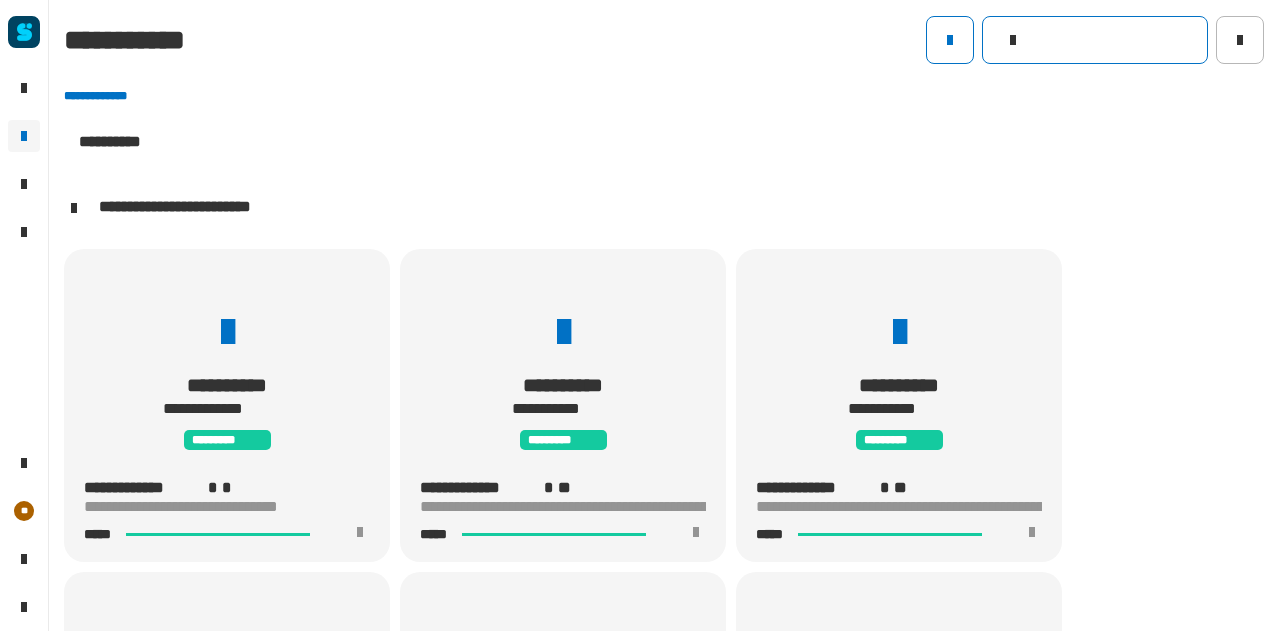 type 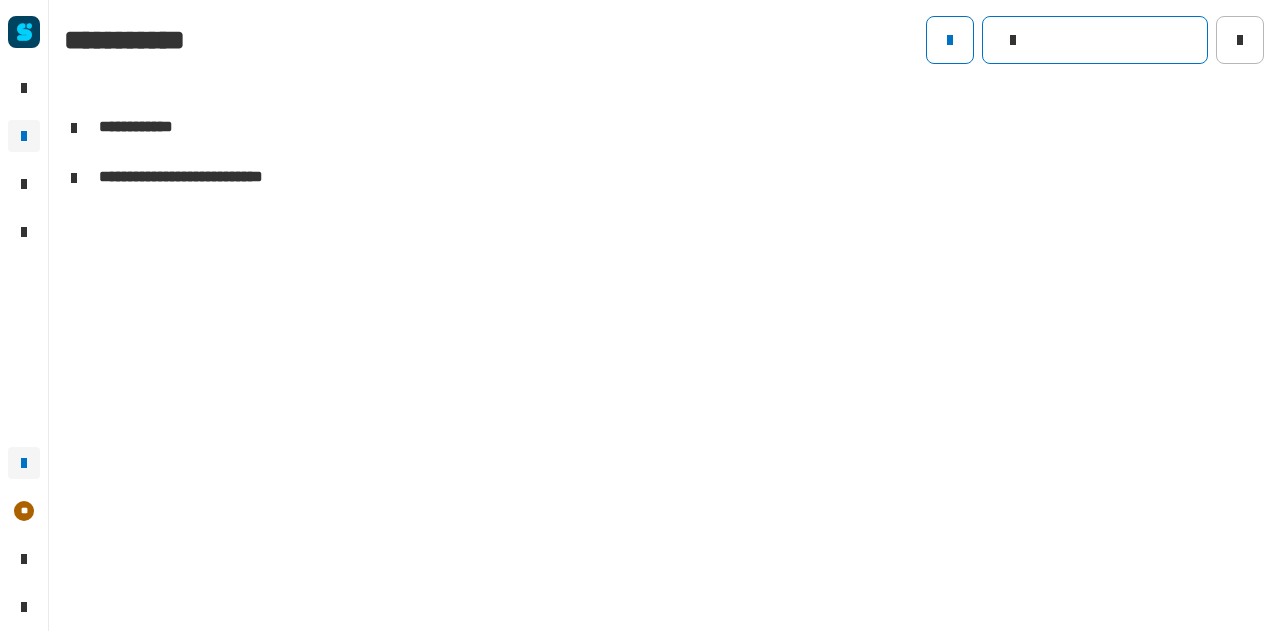 click 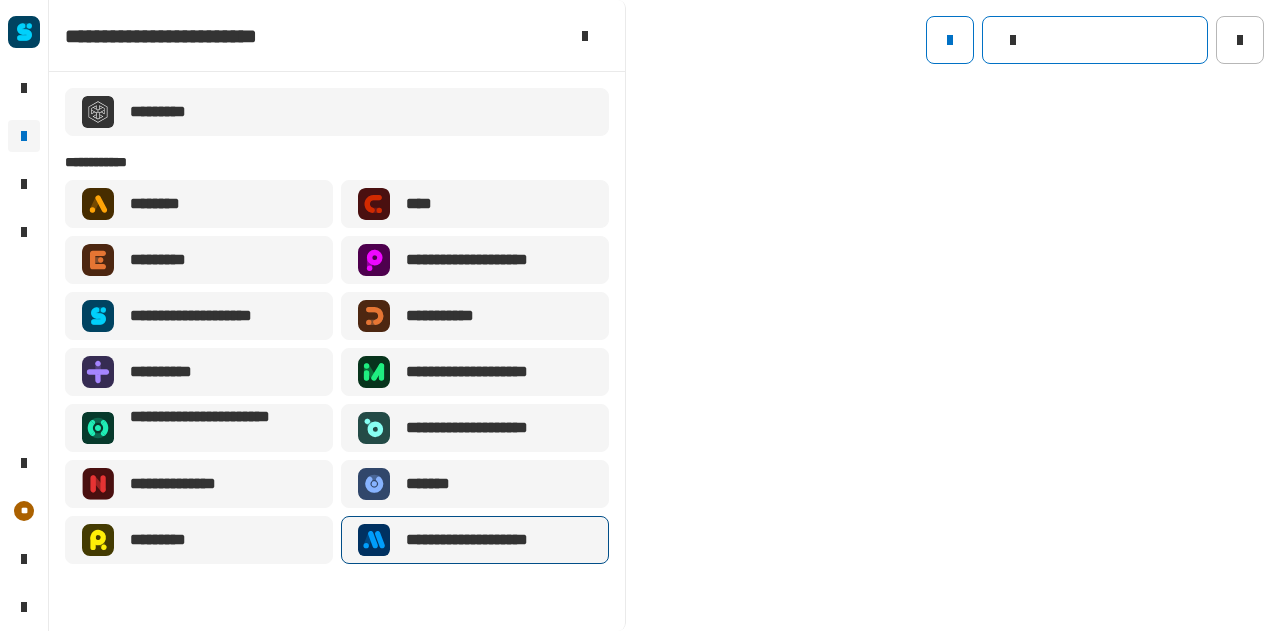 click on "**********" at bounding box center [491, 540] 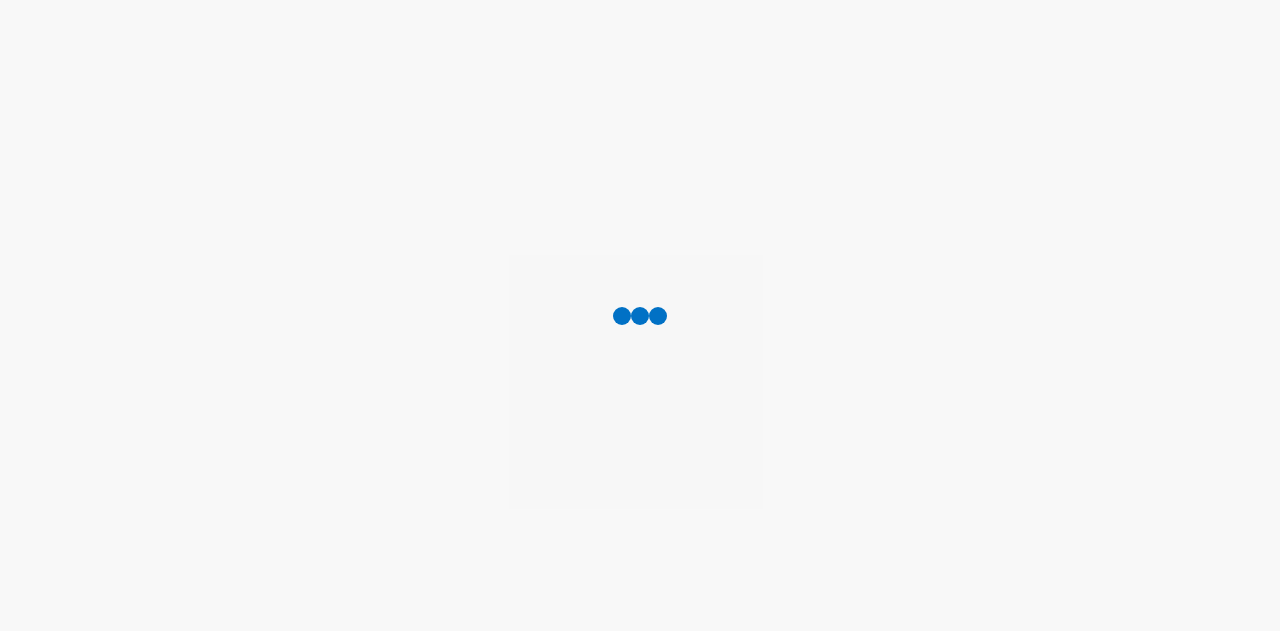 scroll, scrollTop: 0, scrollLeft: 0, axis: both 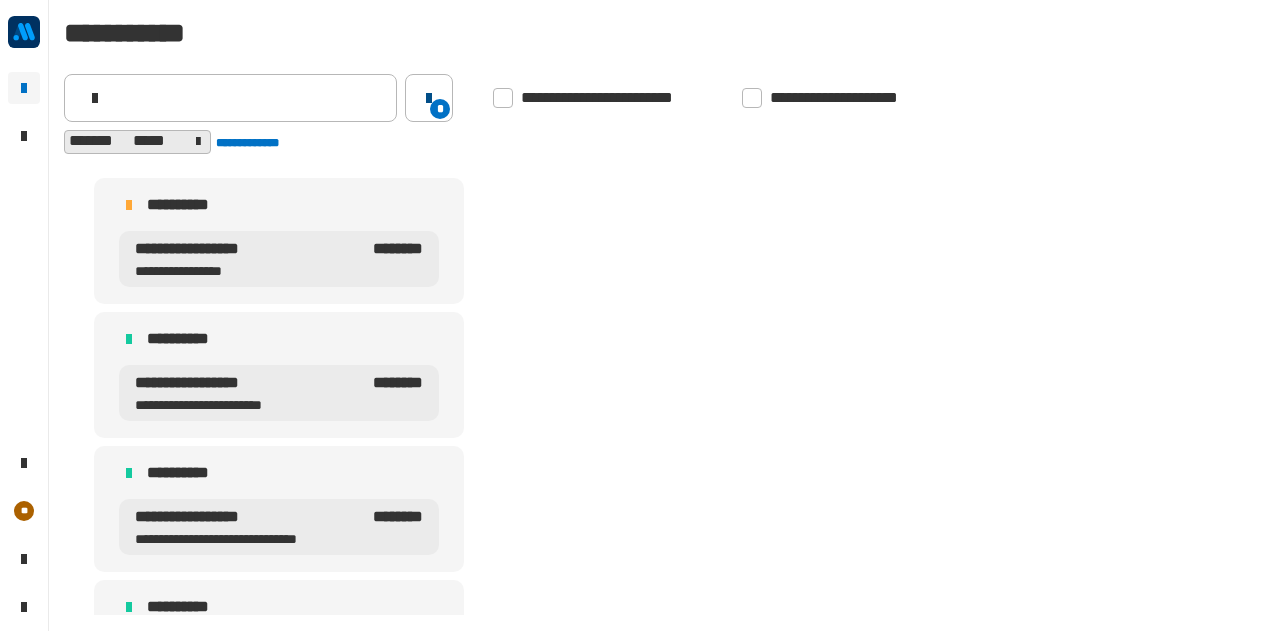 click 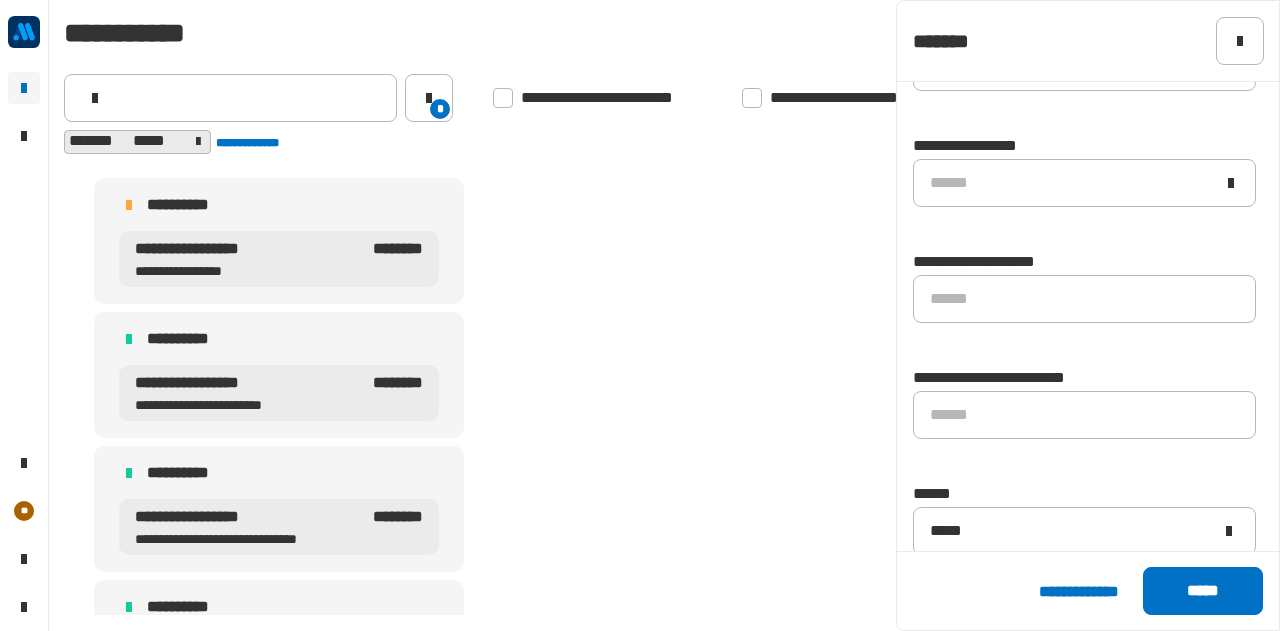 scroll, scrollTop: 1490, scrollLeft: 0, axis: vertical 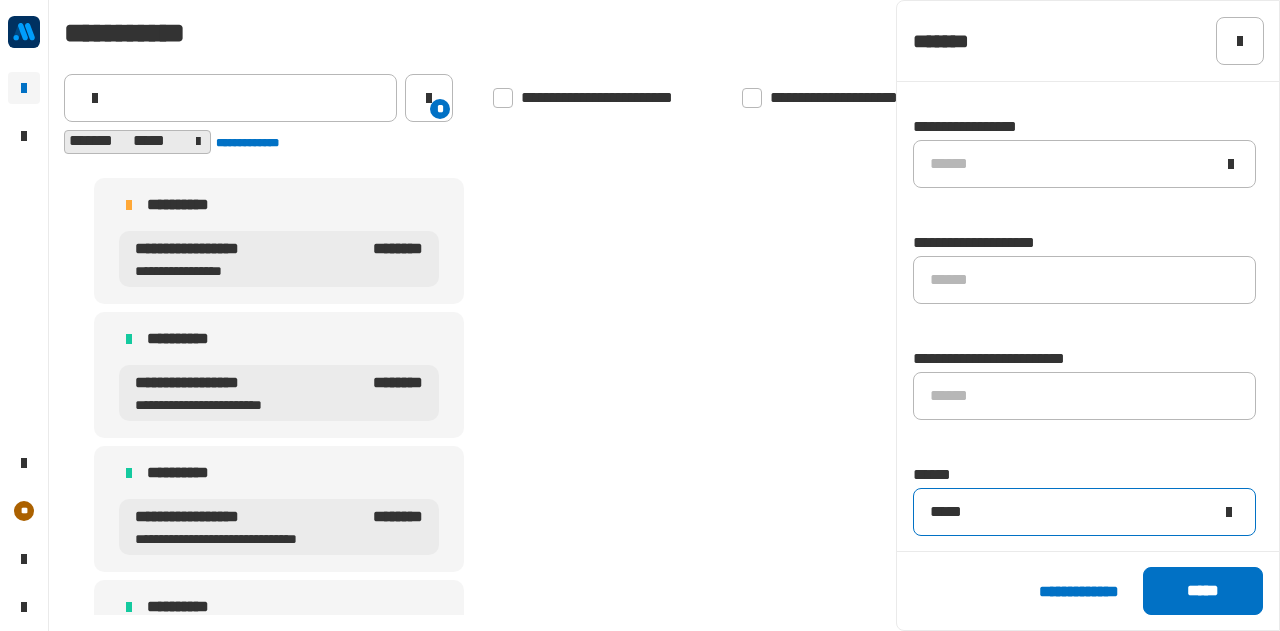 click on "*****" 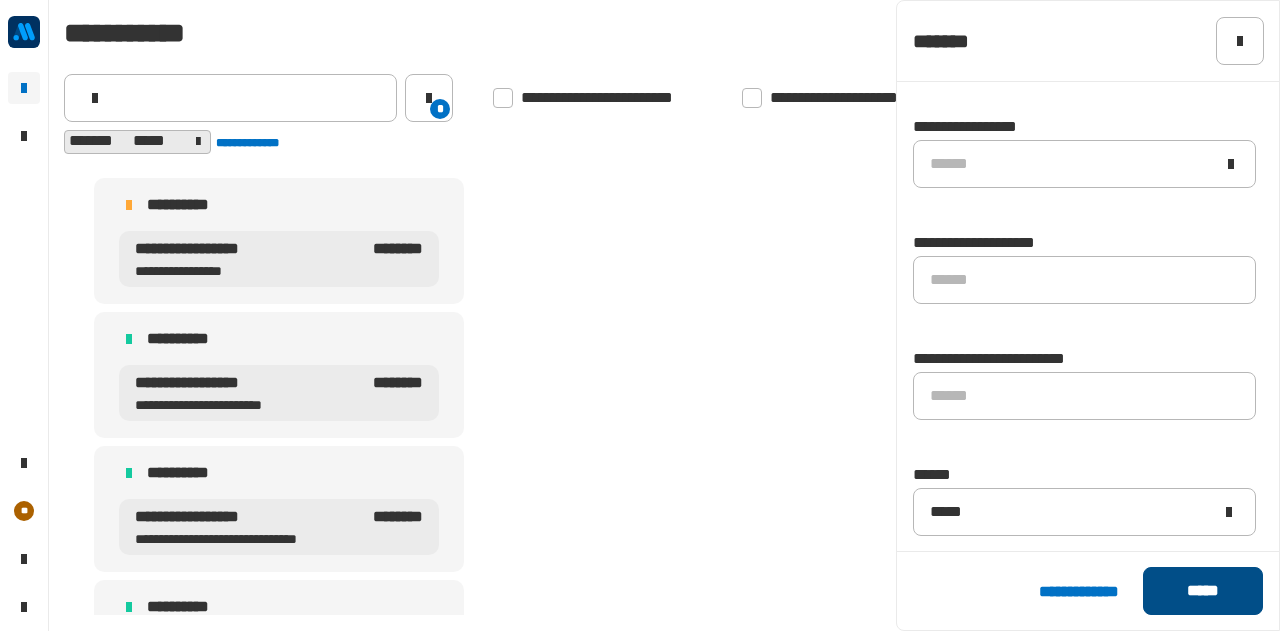 click on "*****" 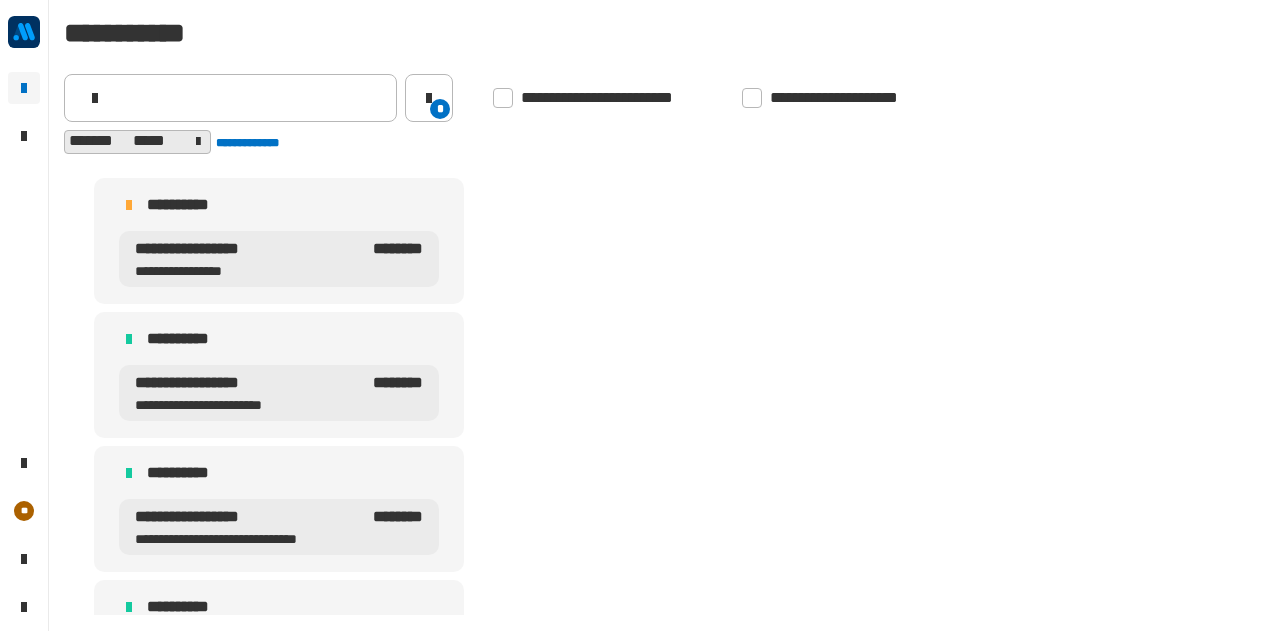 scroll, scrollTop: 1473, scrollLeft: 0, axis: vertical 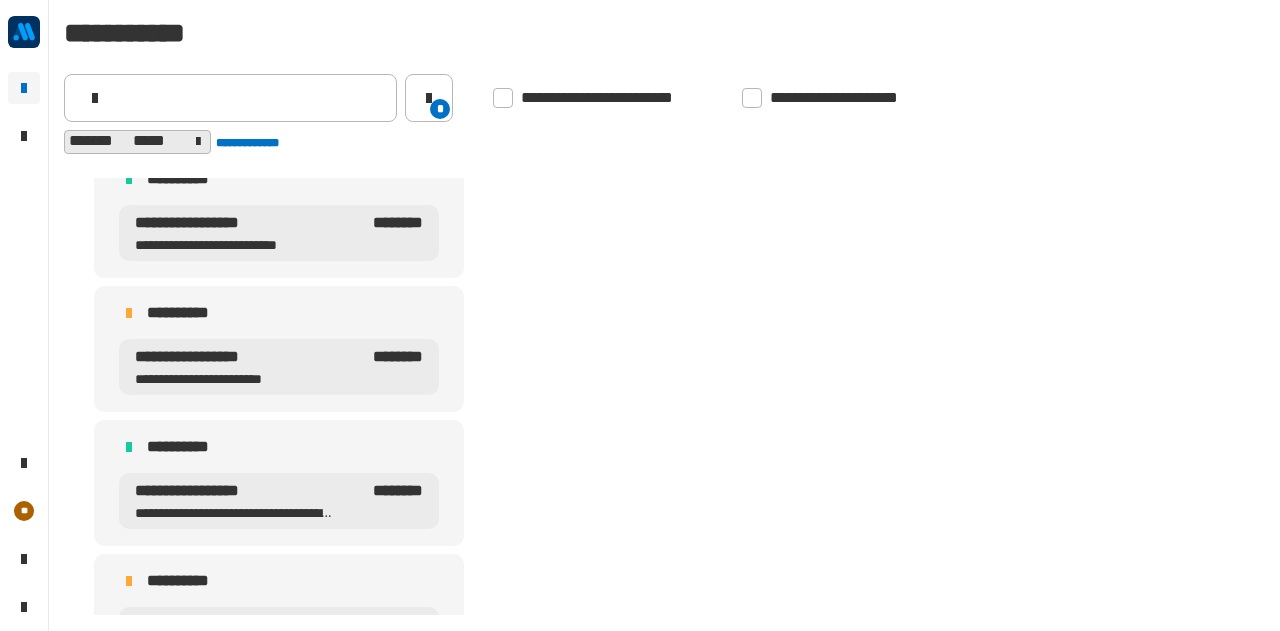 click on "**********" at bounding box center (236, 357) 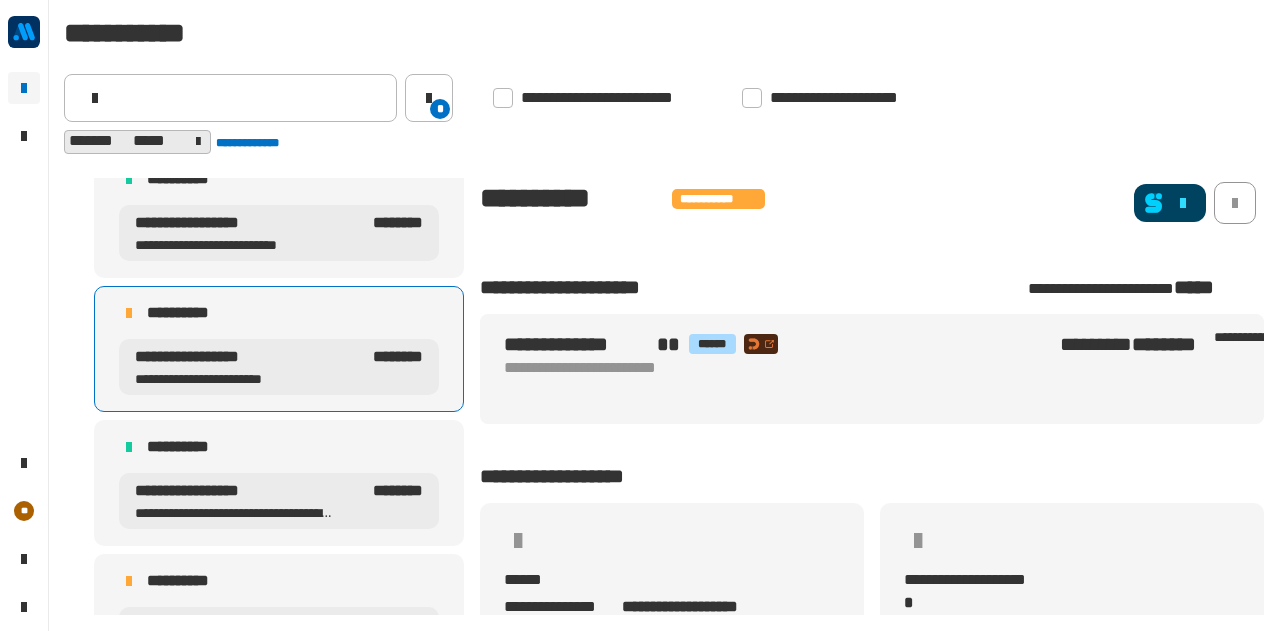 click 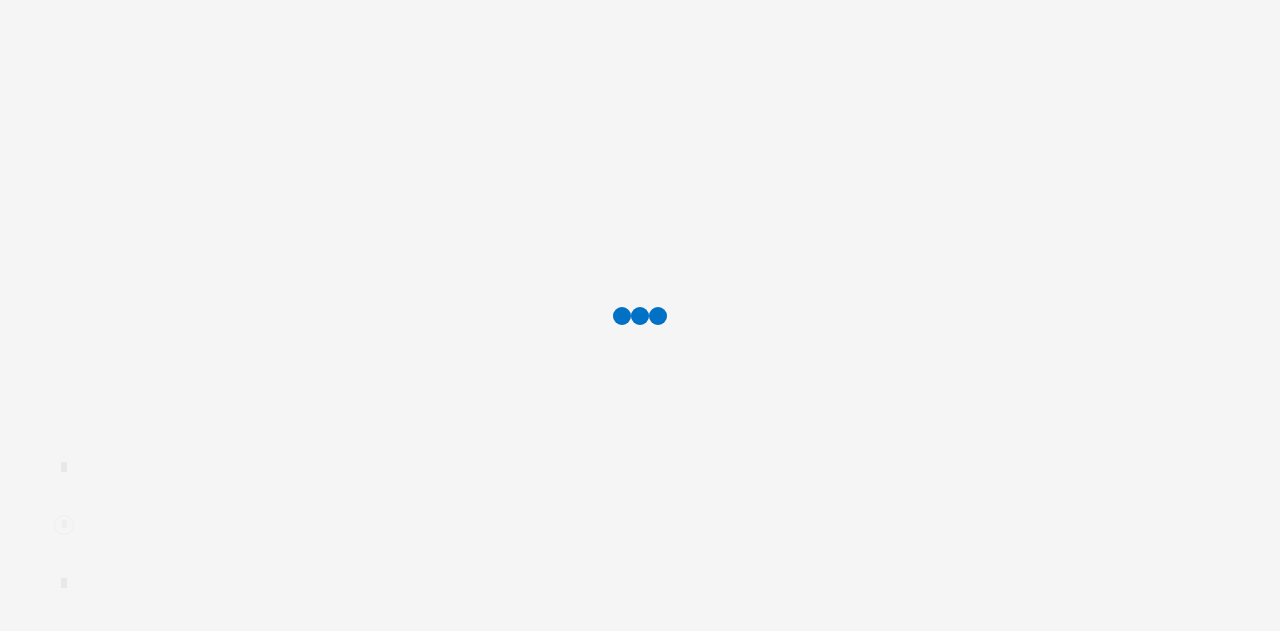 scroll, scrollTop: 0, scrollLeft: 0, axis: both 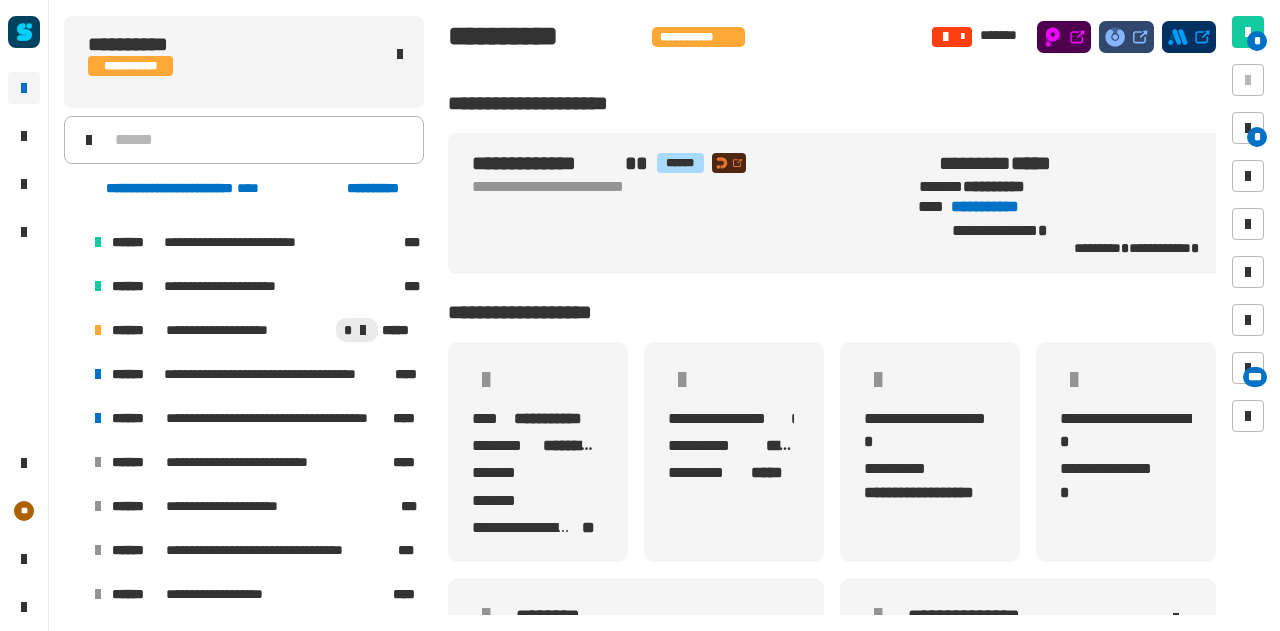 click at bounding box center [74, 330] 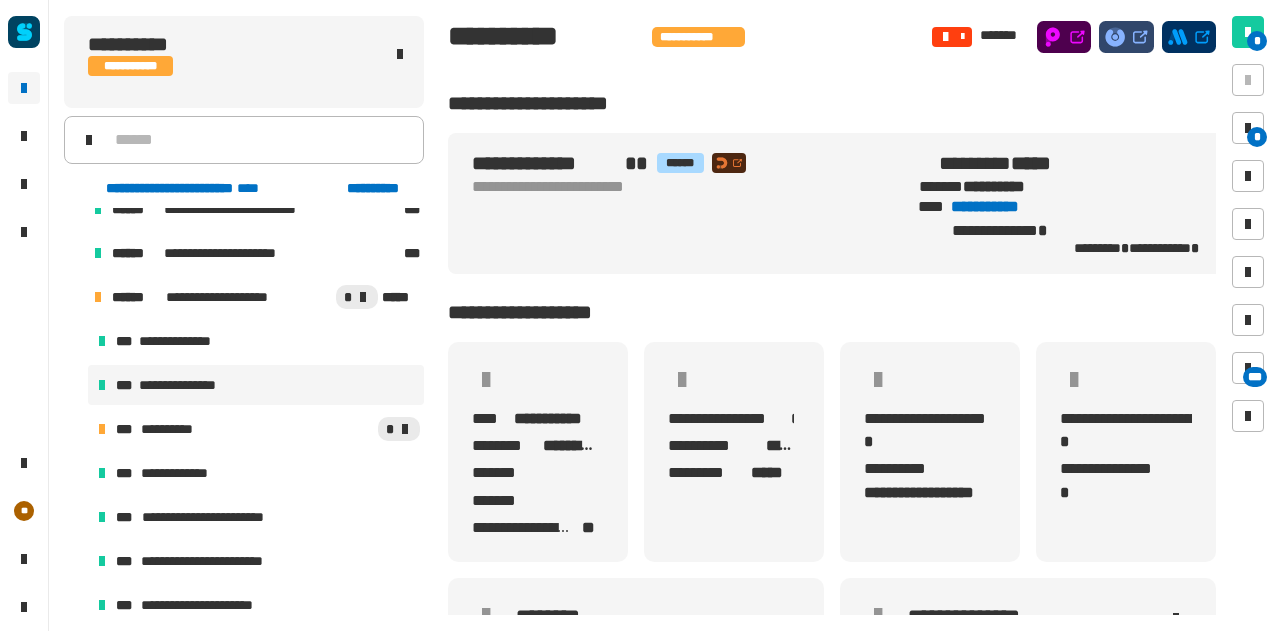scroll, scrollTop: 596, scrollLeft: 0, axis: vertical 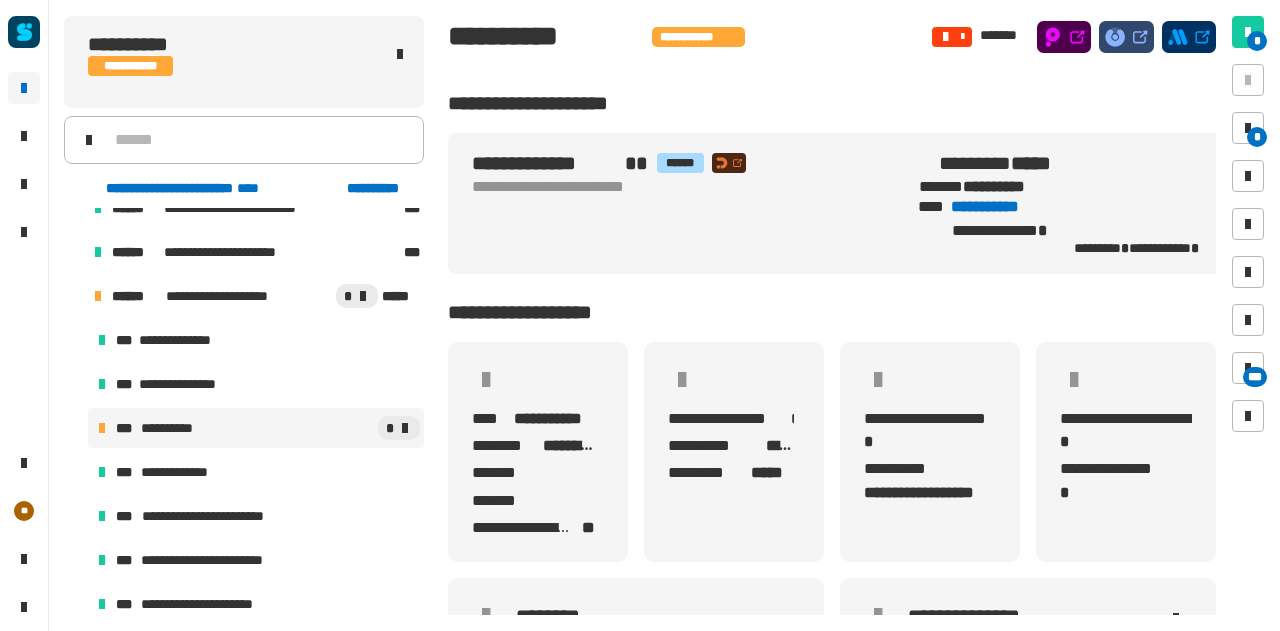 click on "*" at bounding box center (312, 428) 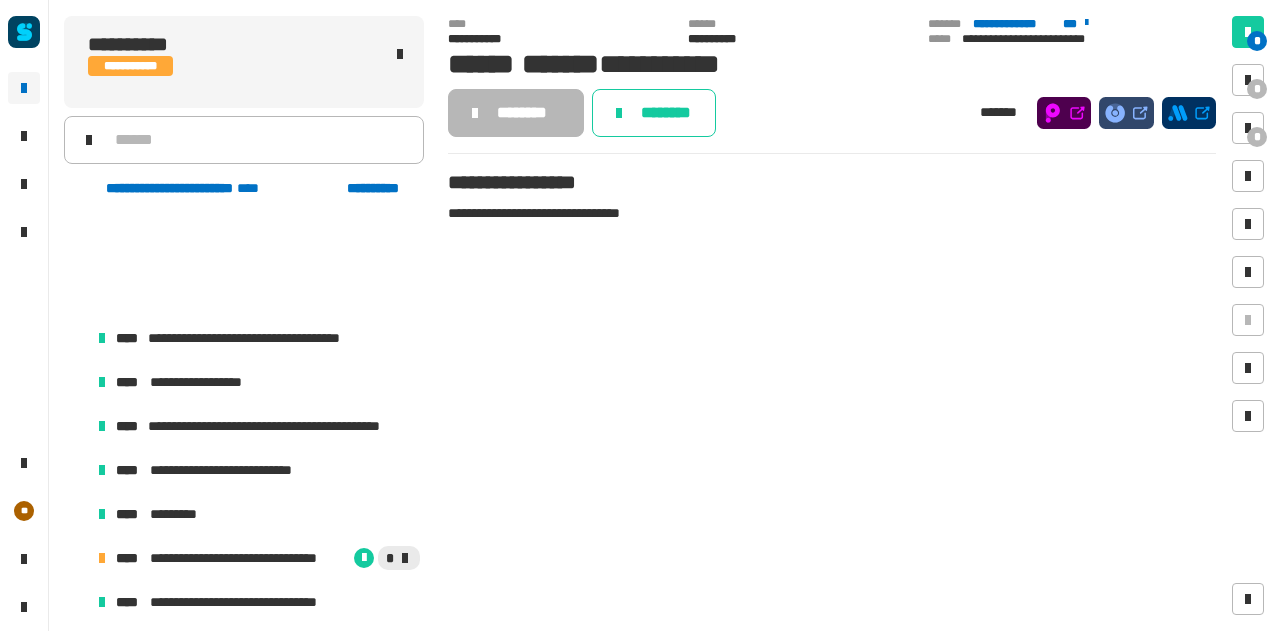 scroll, scrollTop: 1860, scrollLeft: 0, axis: vertical 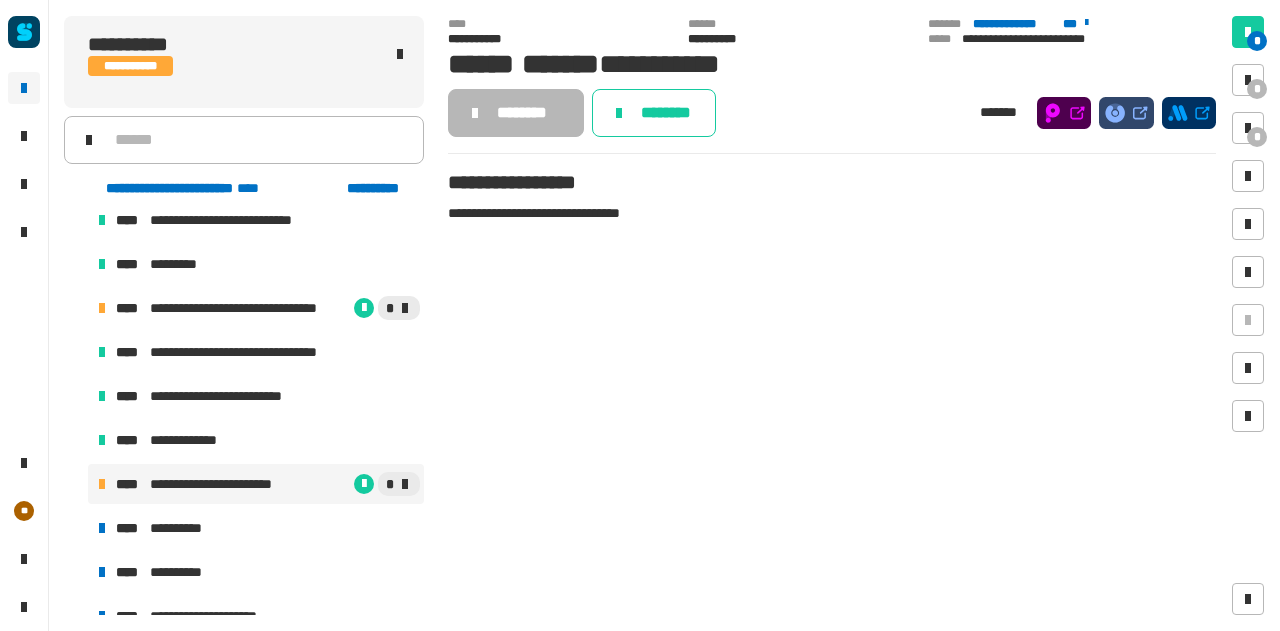 click on "**********" at bounding box center [256, 484] 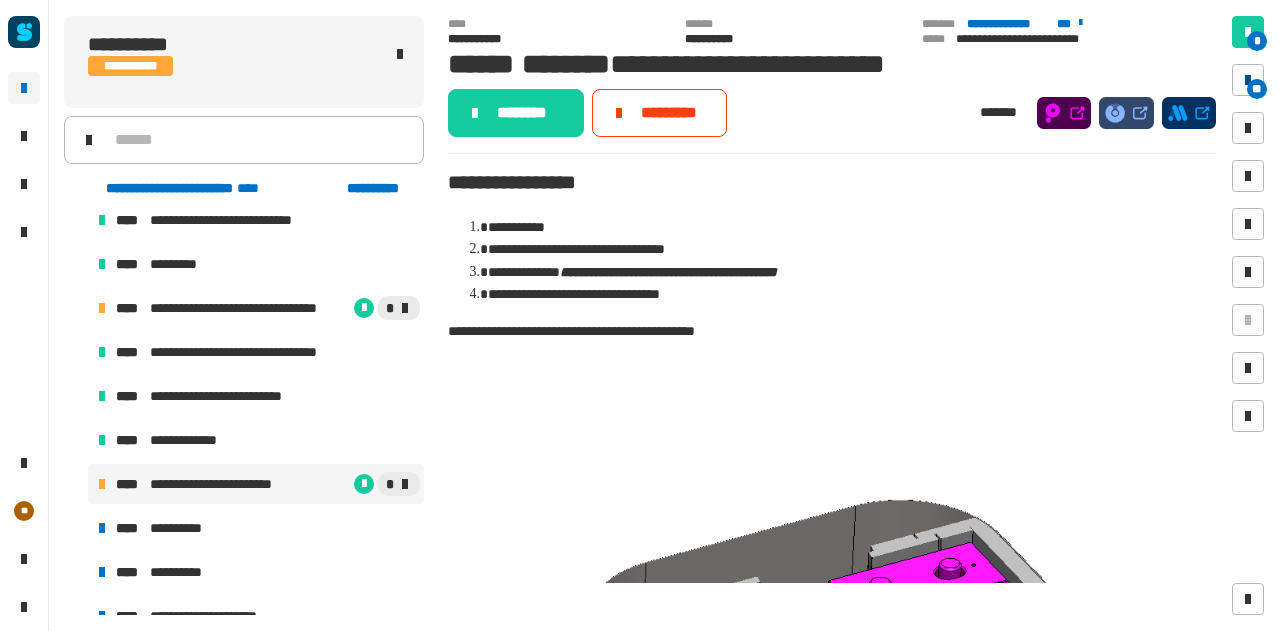 click on "**" at bounding box center (1257, 89) 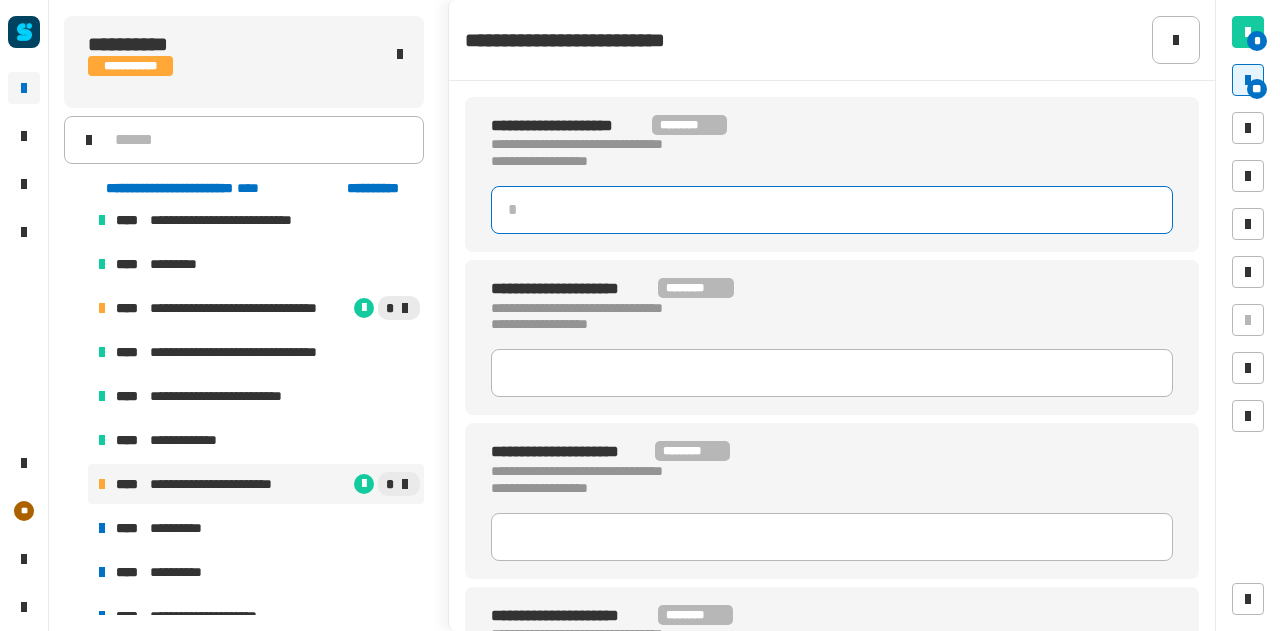 click 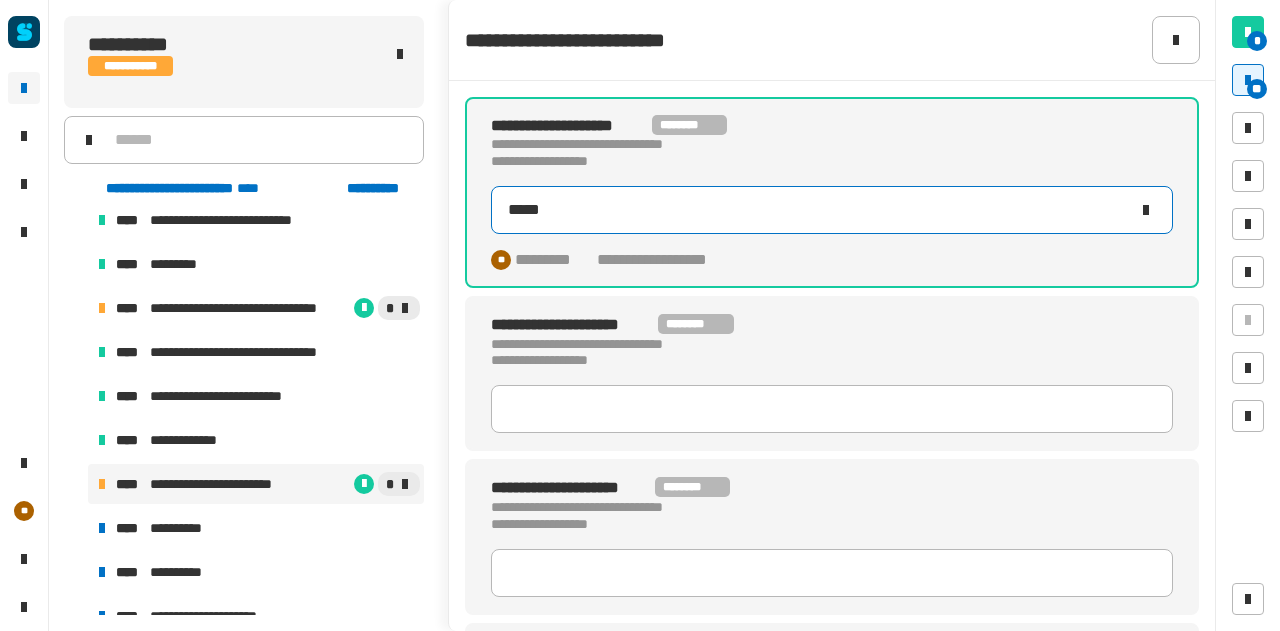 type on "*****" 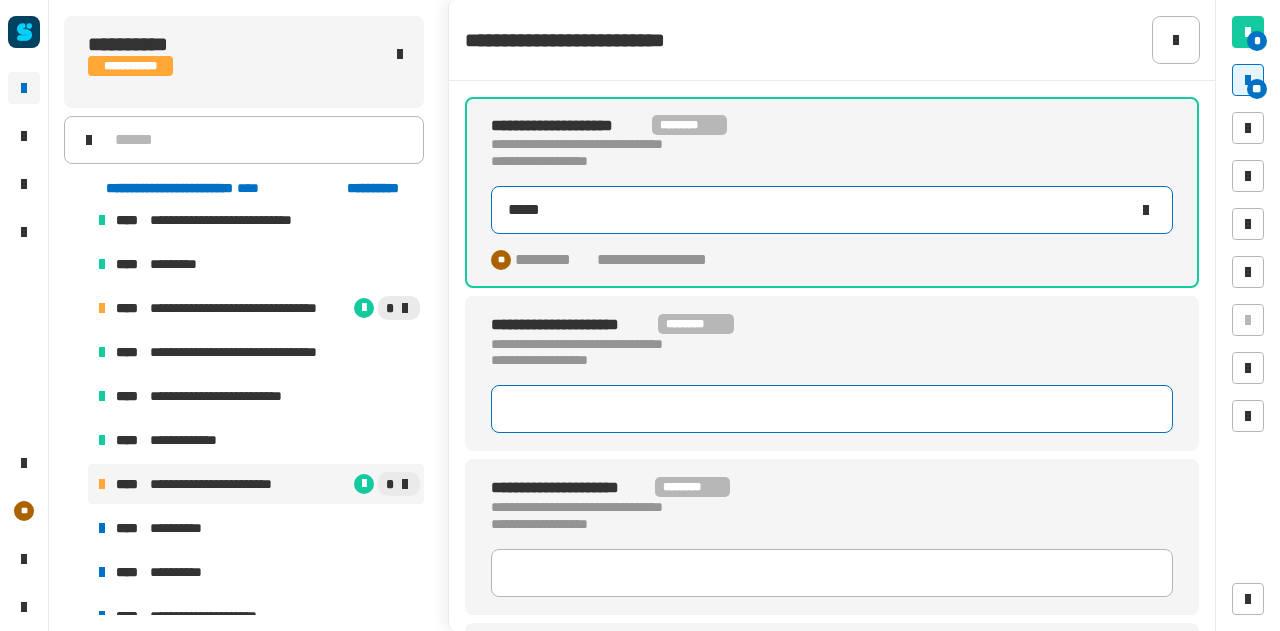 type 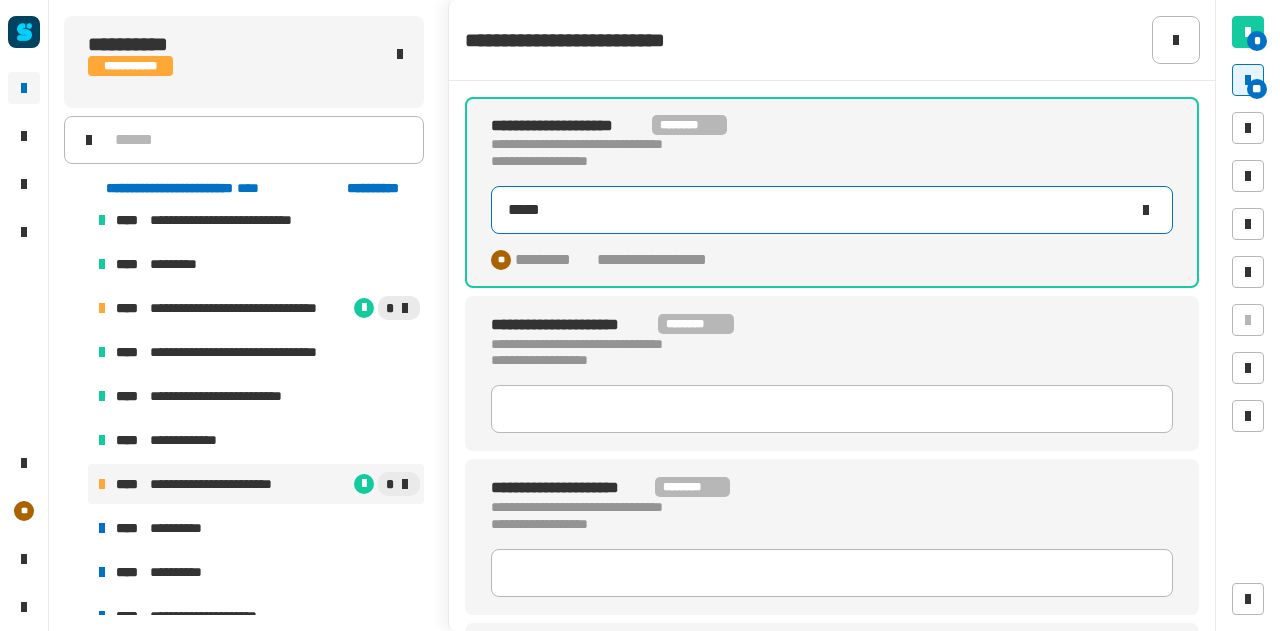 type 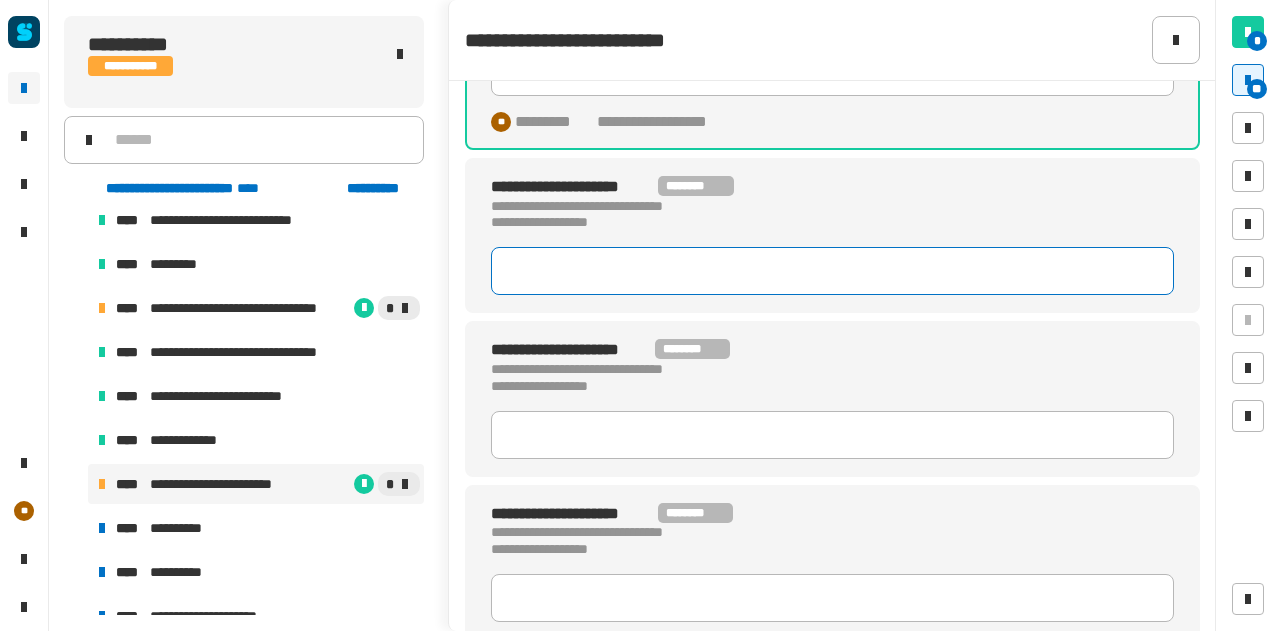 scroll, scrollTop: 0, scrollLeft: 0, axis: both 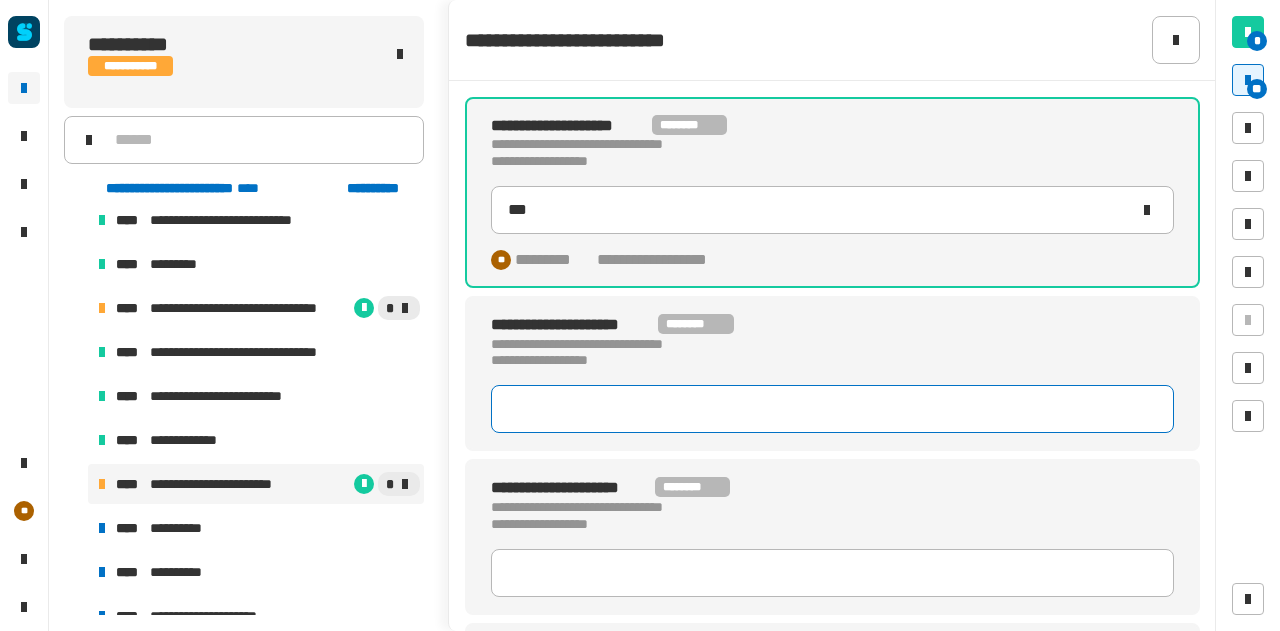 click 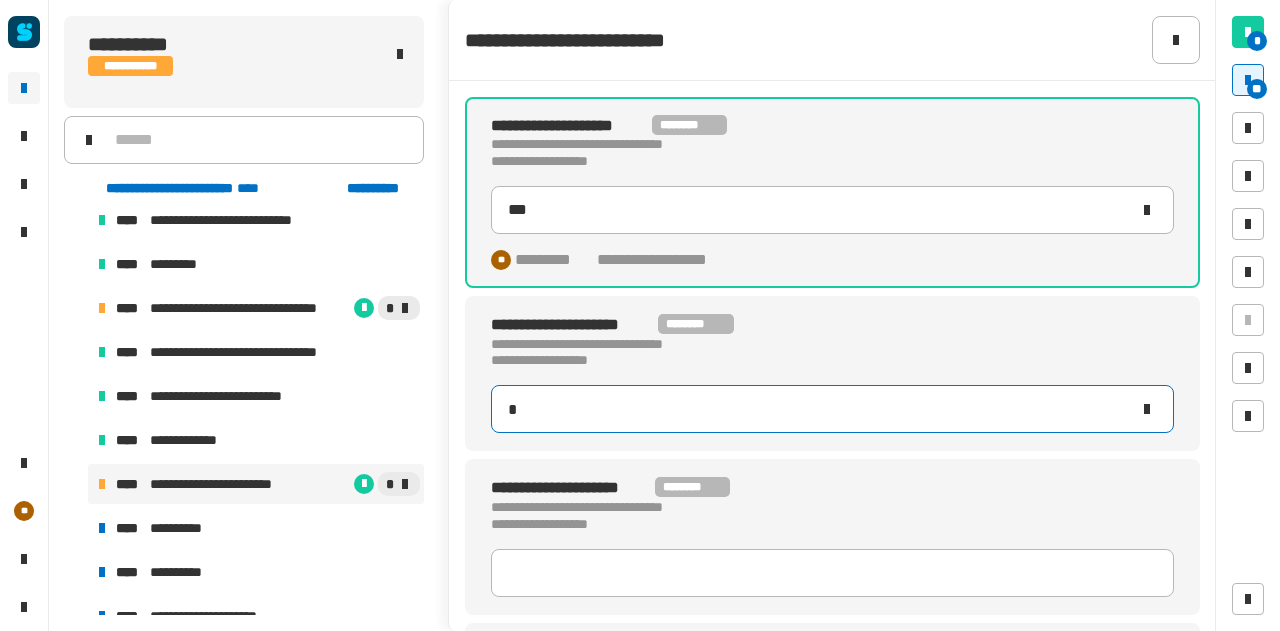 type on "**" 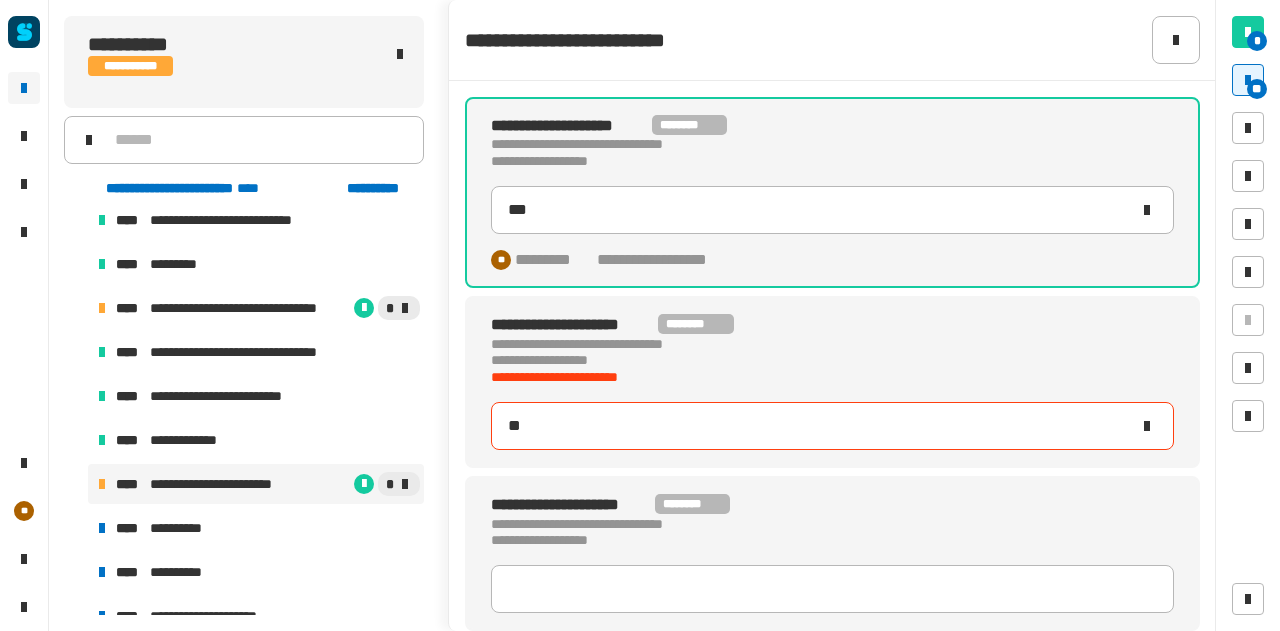 type on "***" 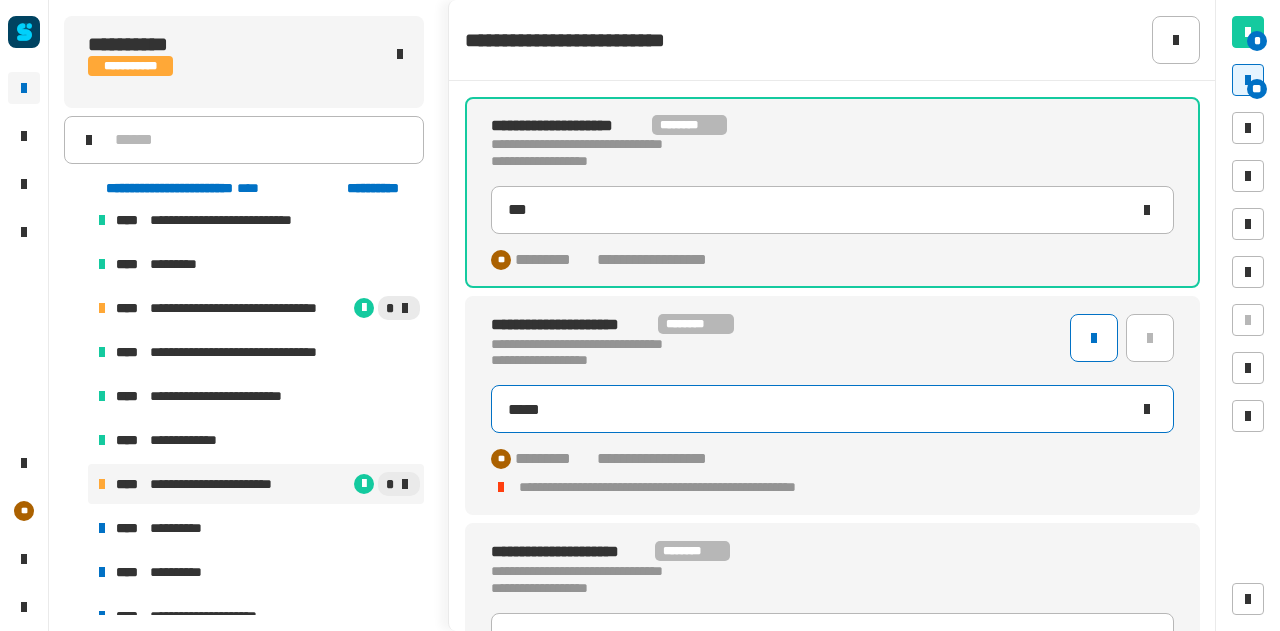 type on "*****" 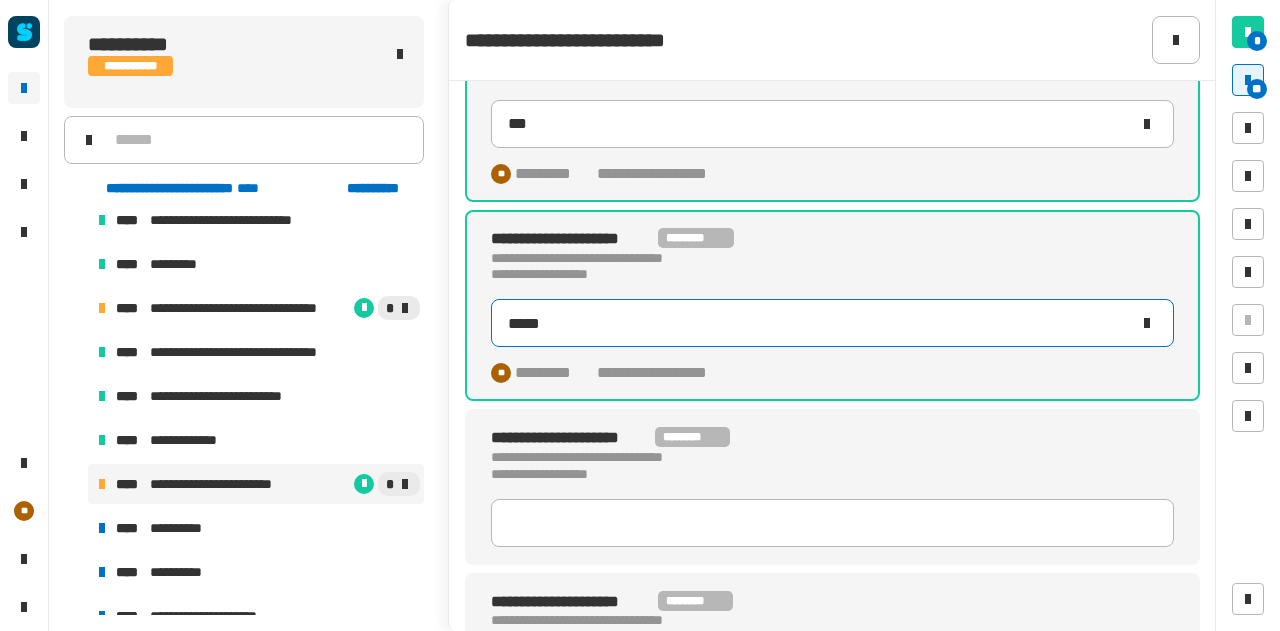 scroll, scrollTop: 90, scrollLeft: 0, axis: vertical 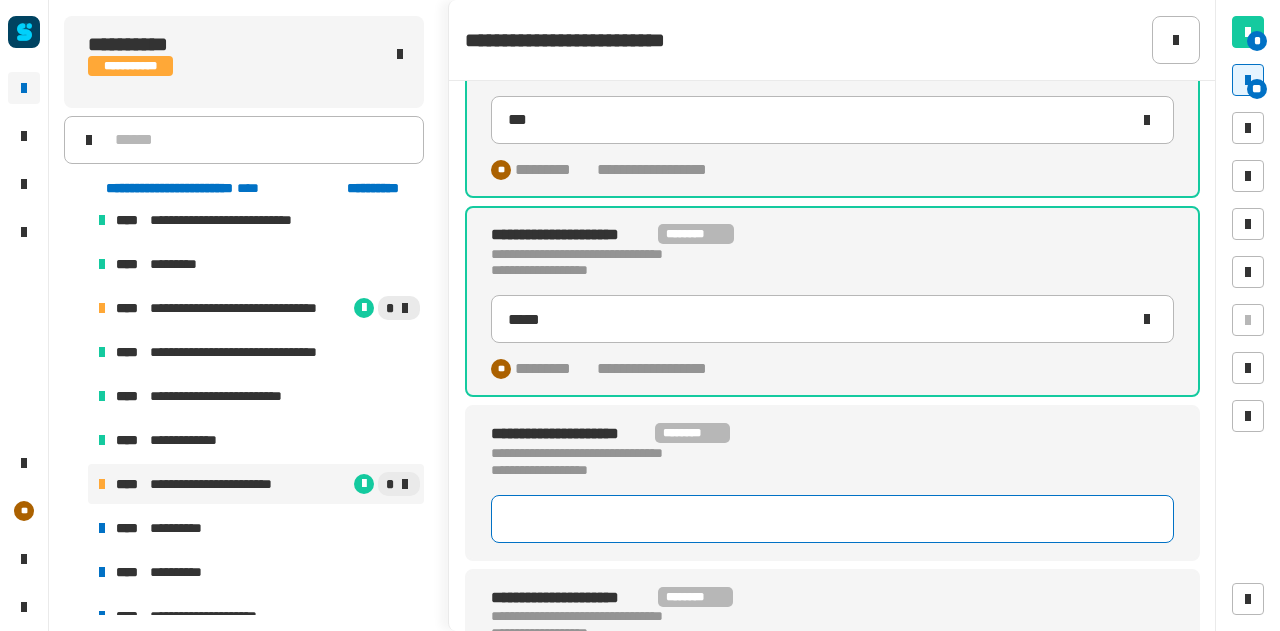 click 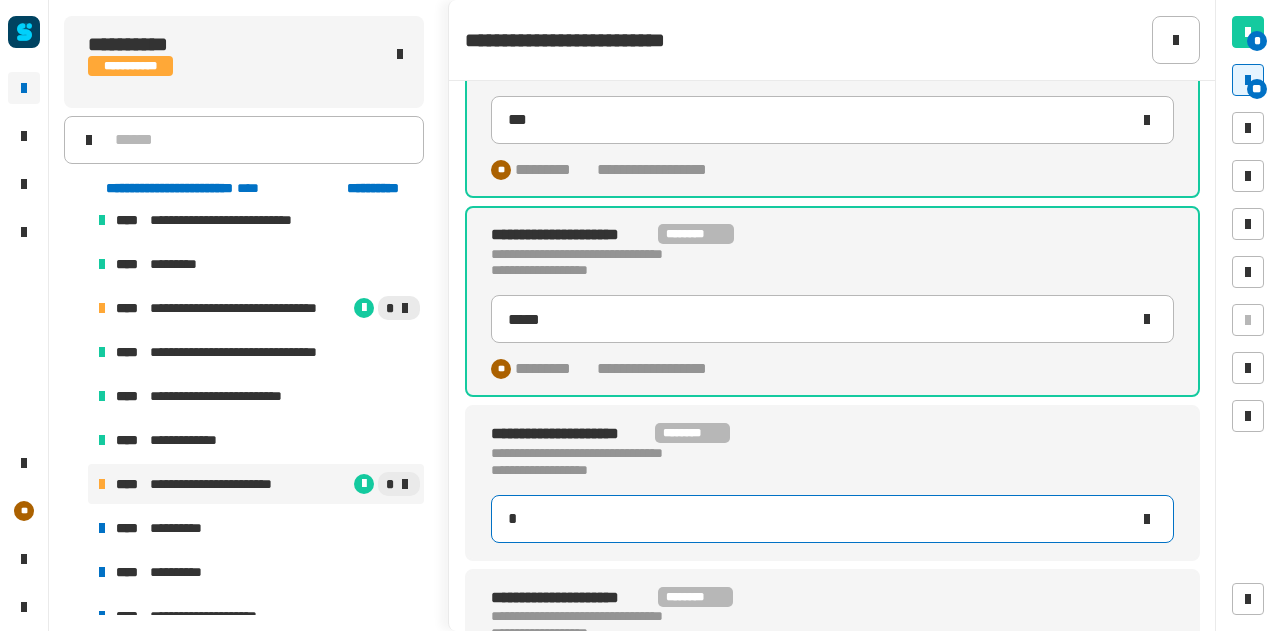 type on "**" 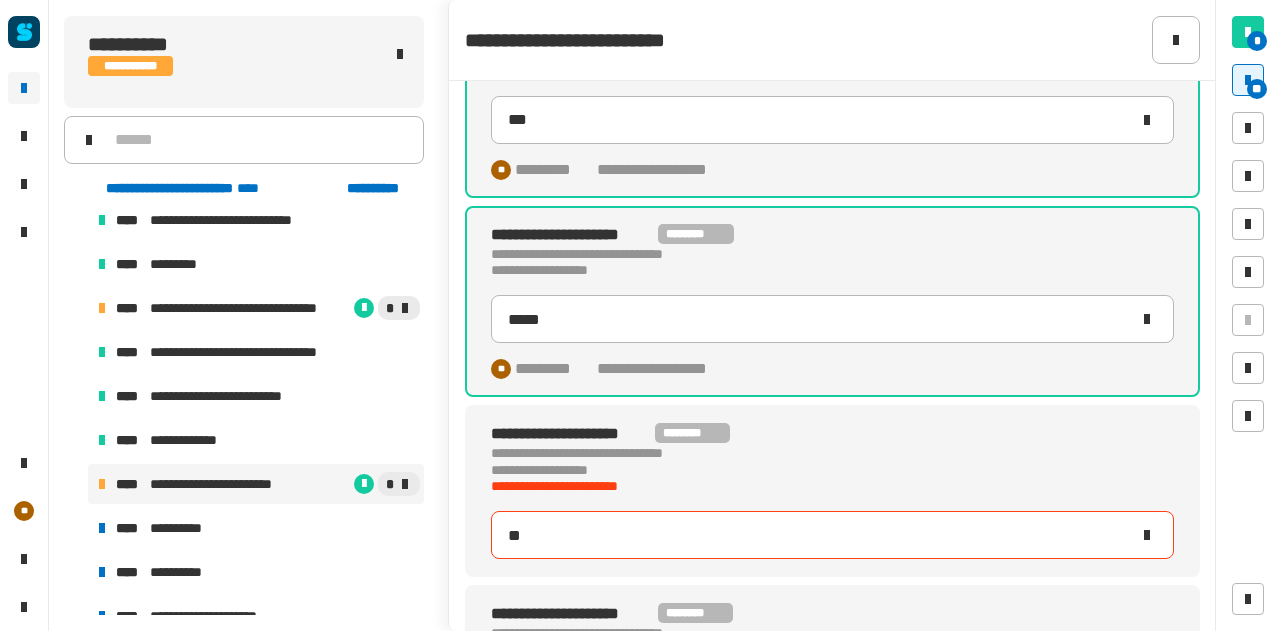 type on "*****" 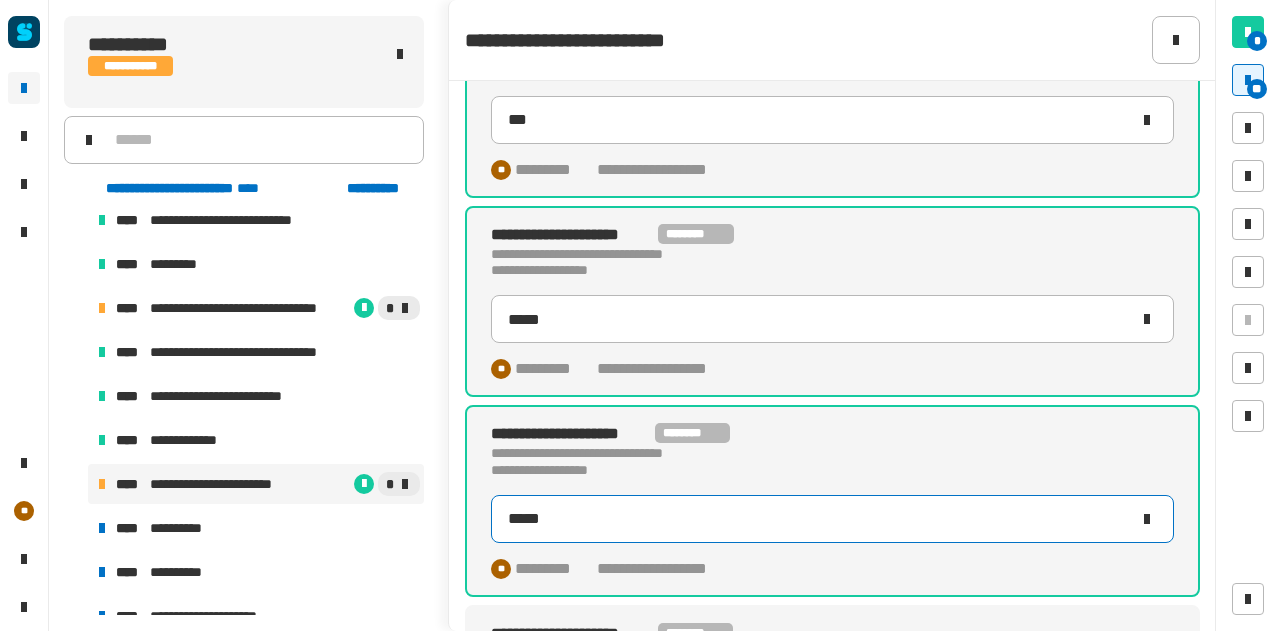 click on "*****" 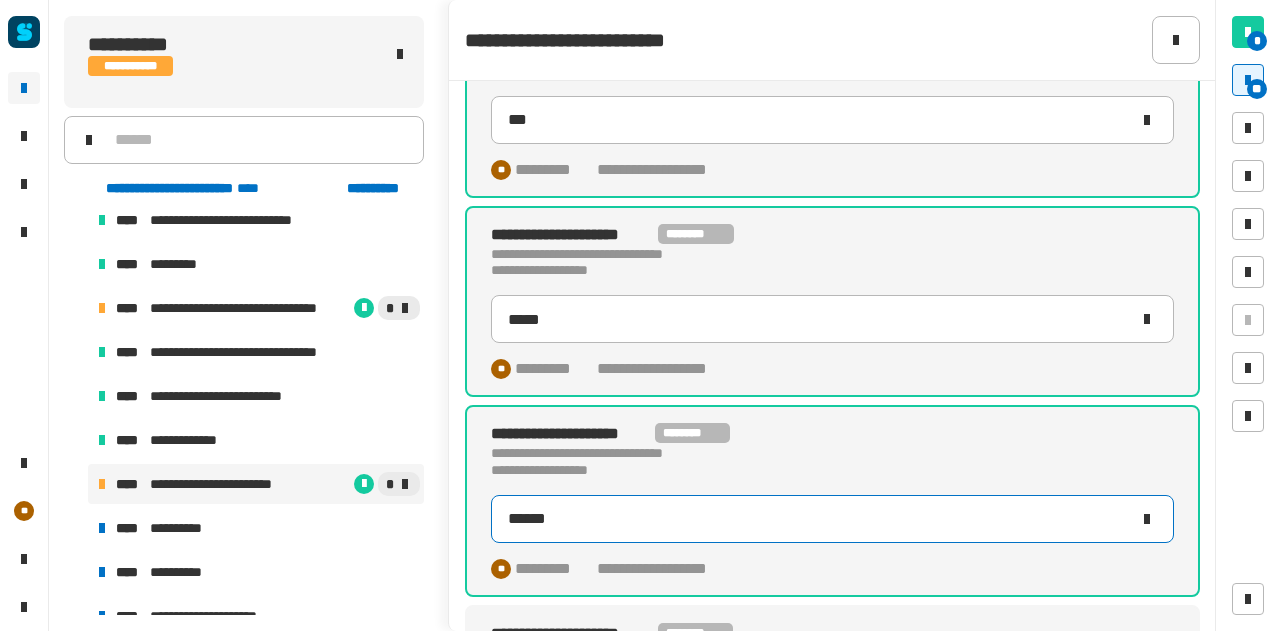 scroll, scrollTop: 452, scrollLeft: 0, axis: vertical 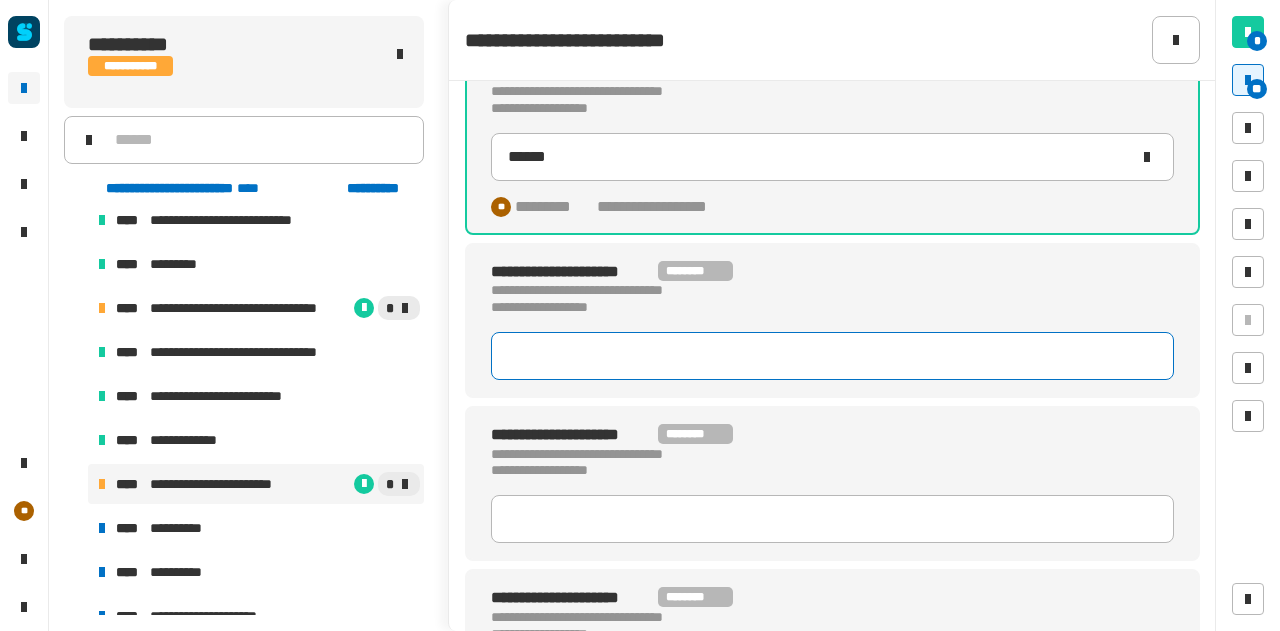 type on "*" 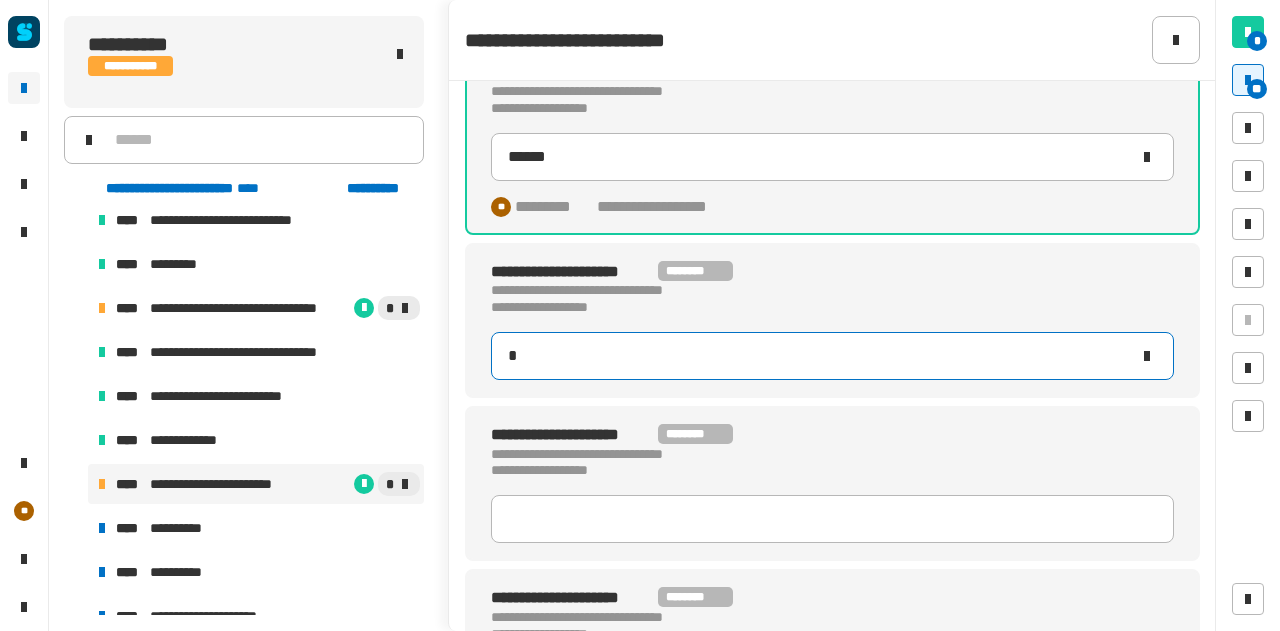 type on "******" 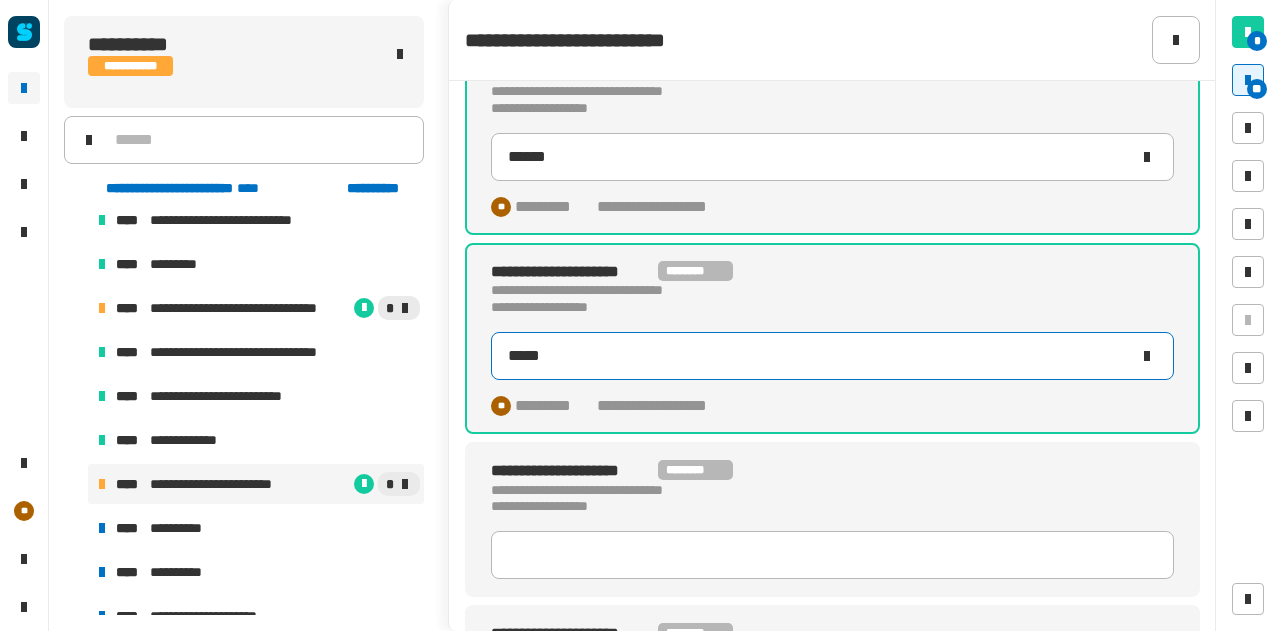 type on "******" 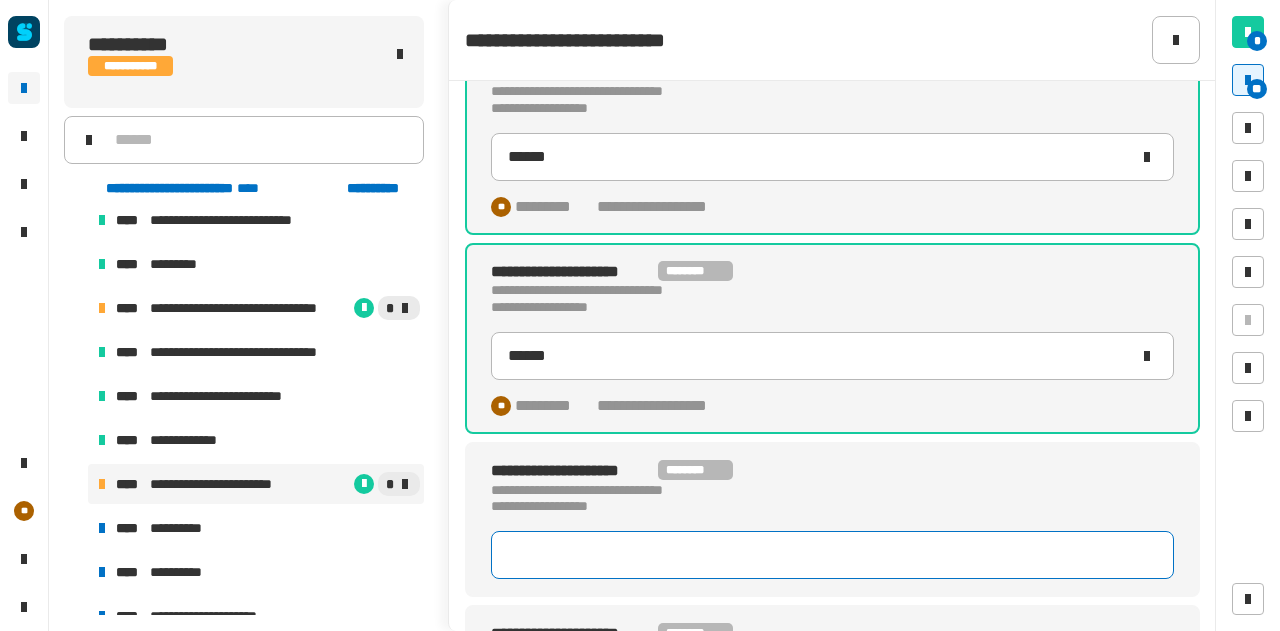 click 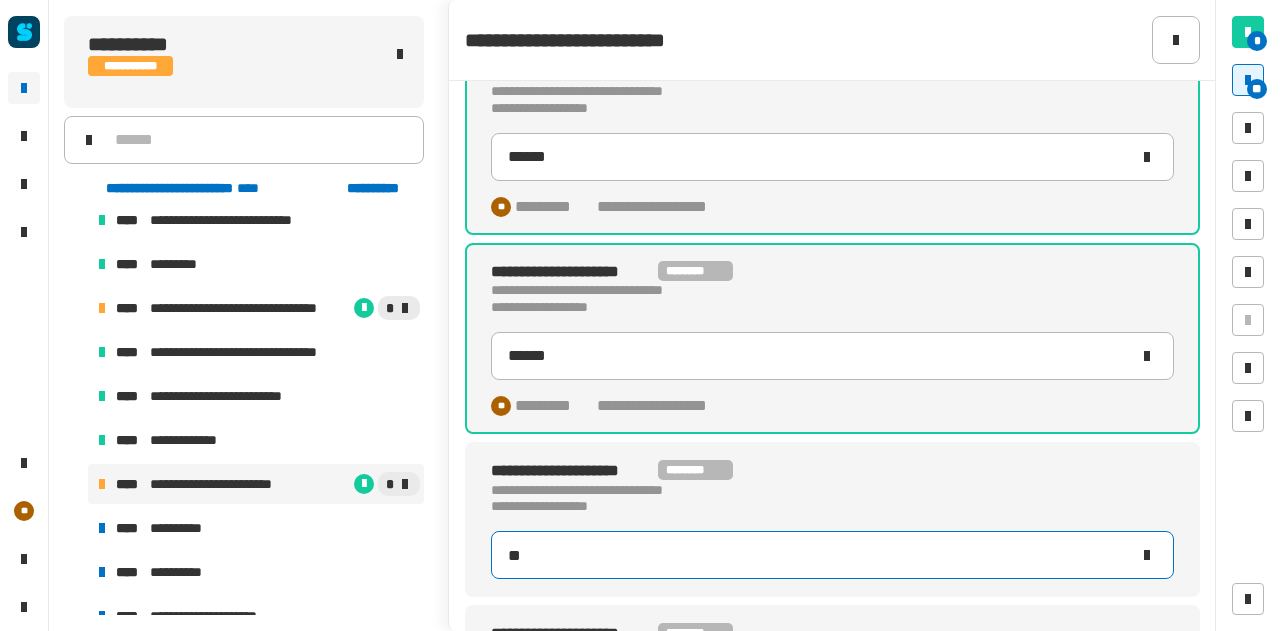 type on "***" 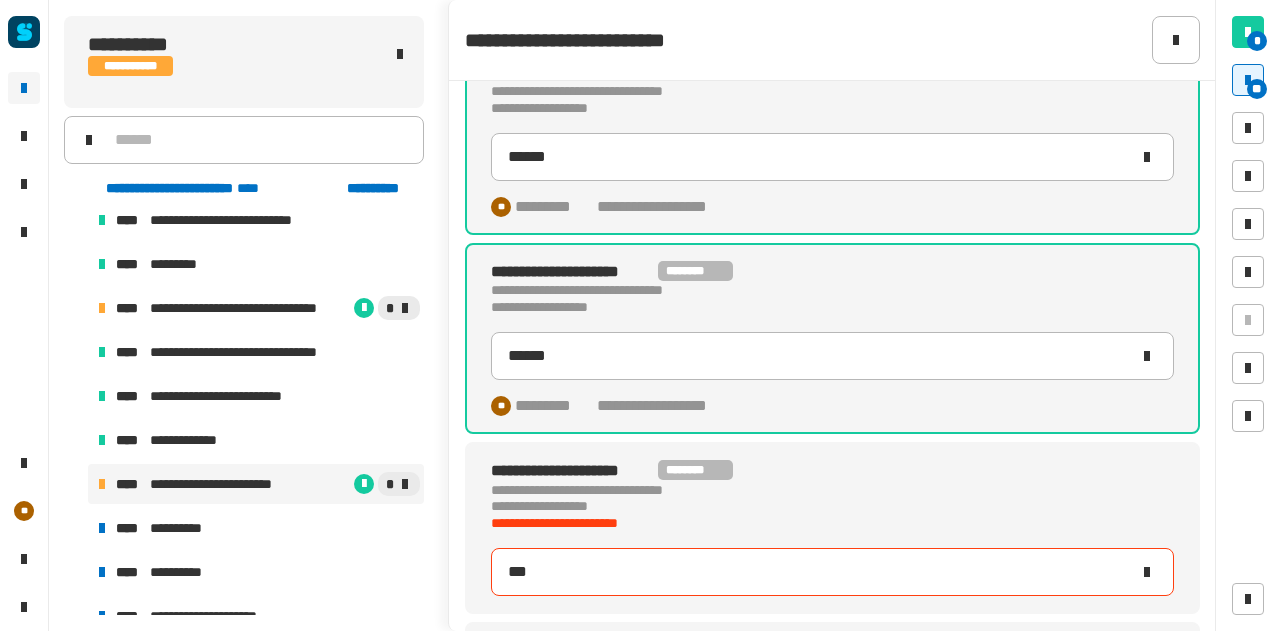 type on "******" 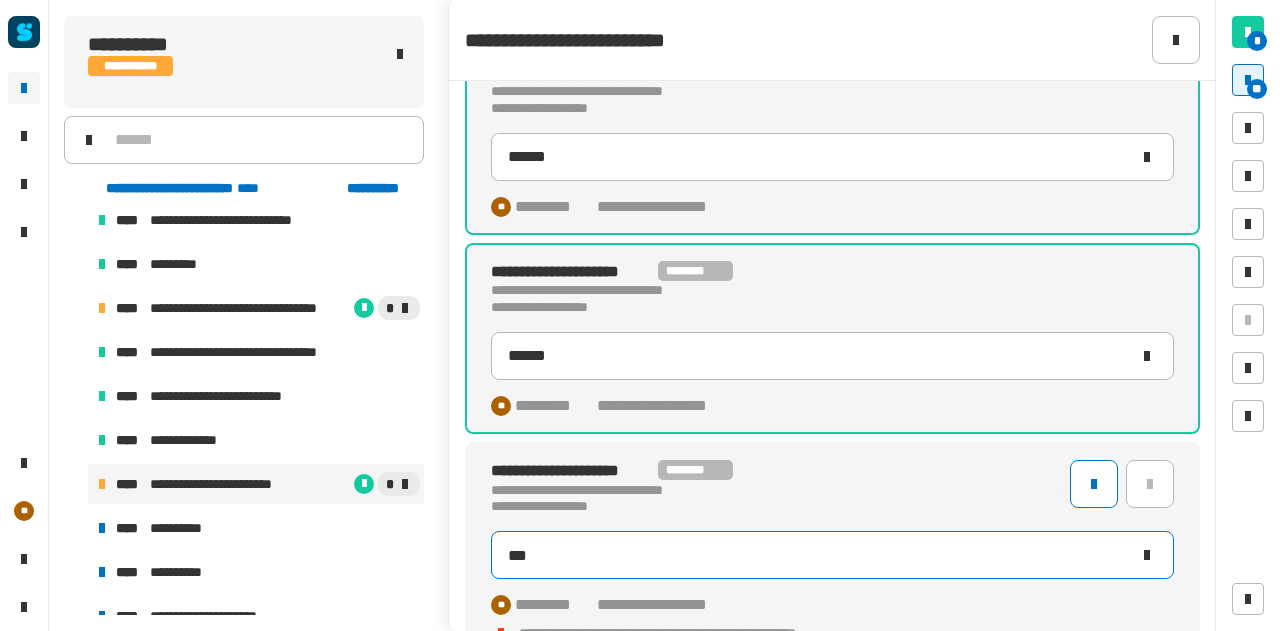type 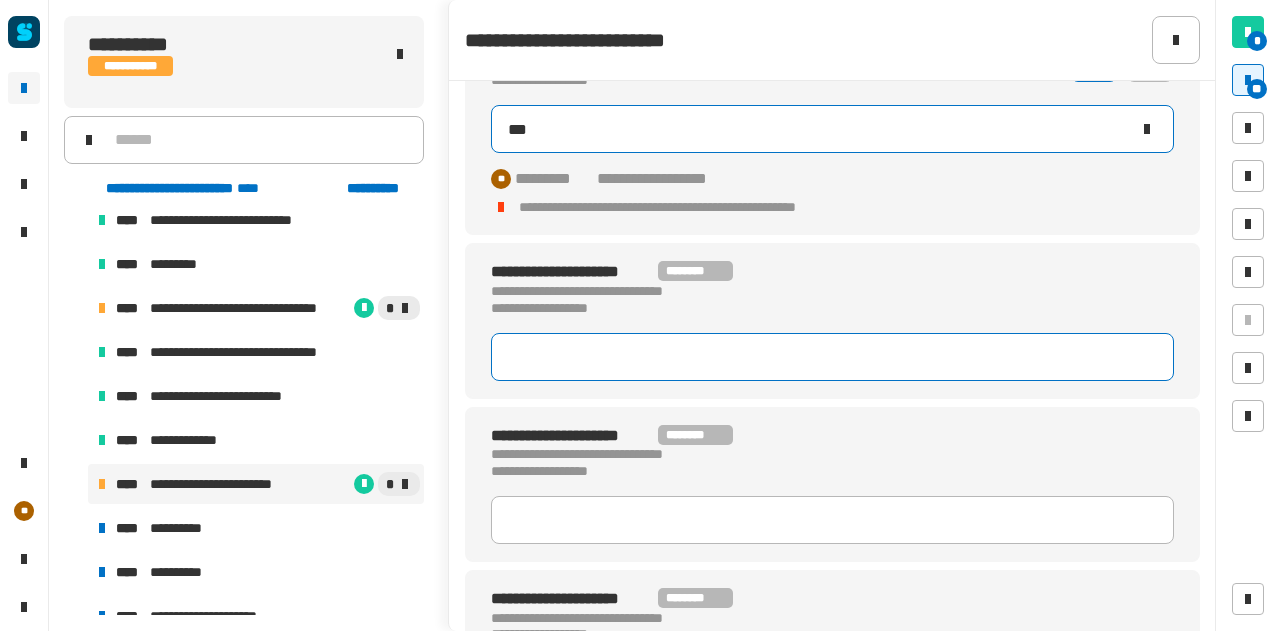 type on "***" 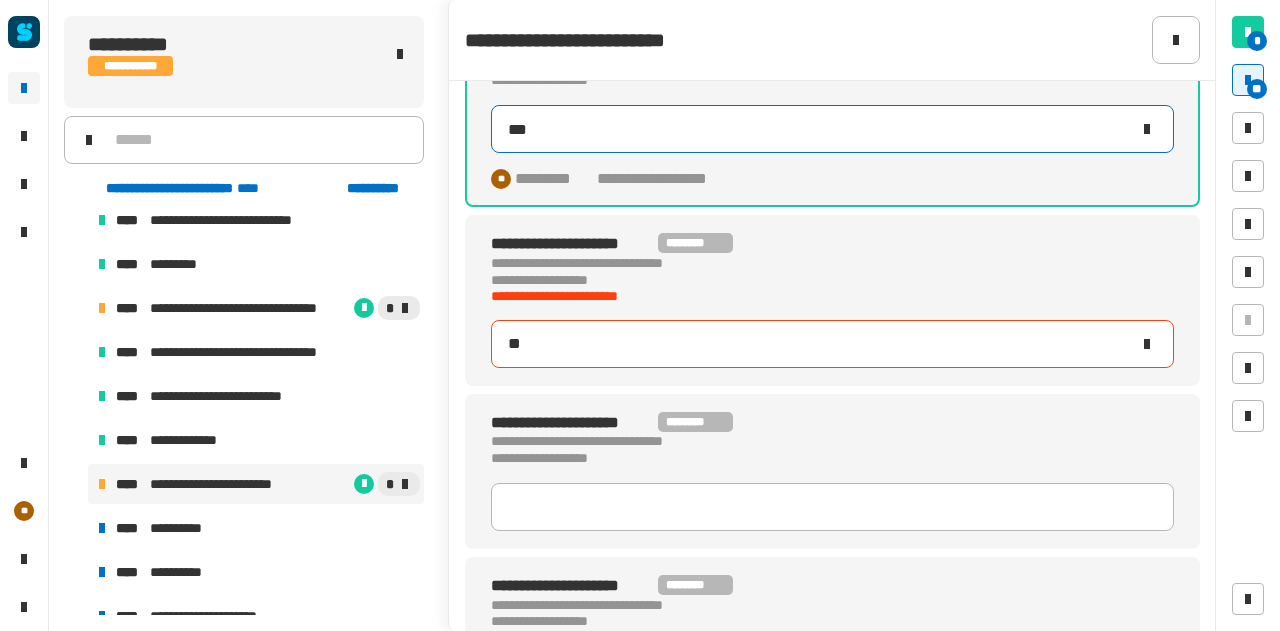 type on "***" 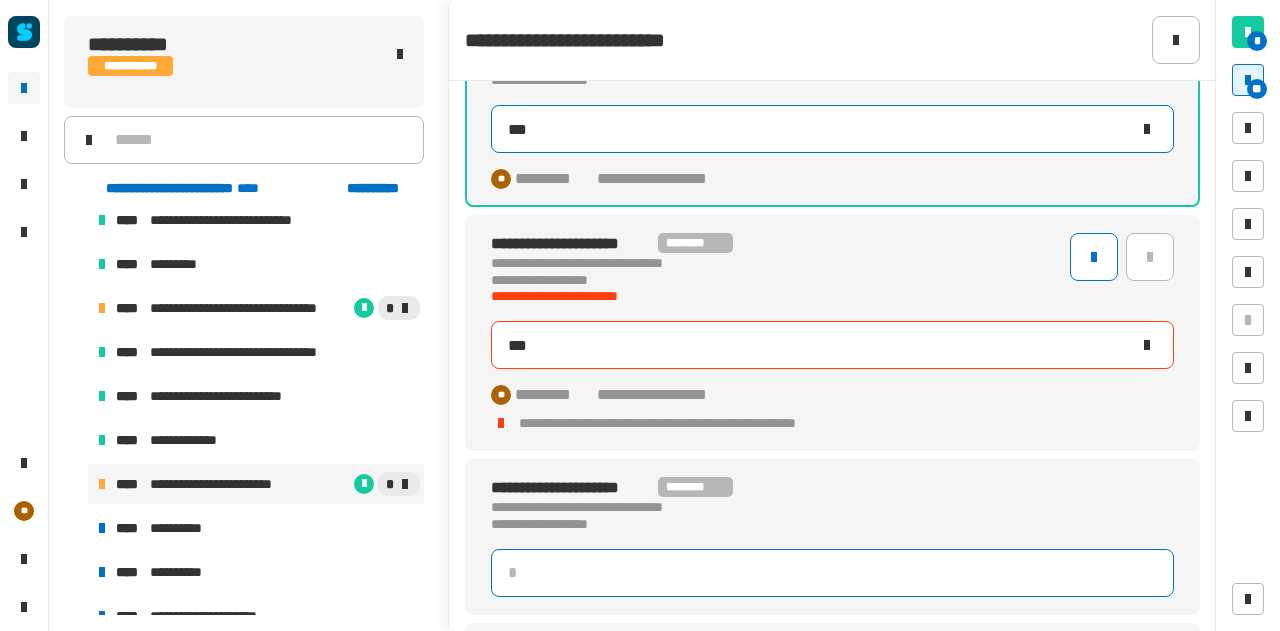 type 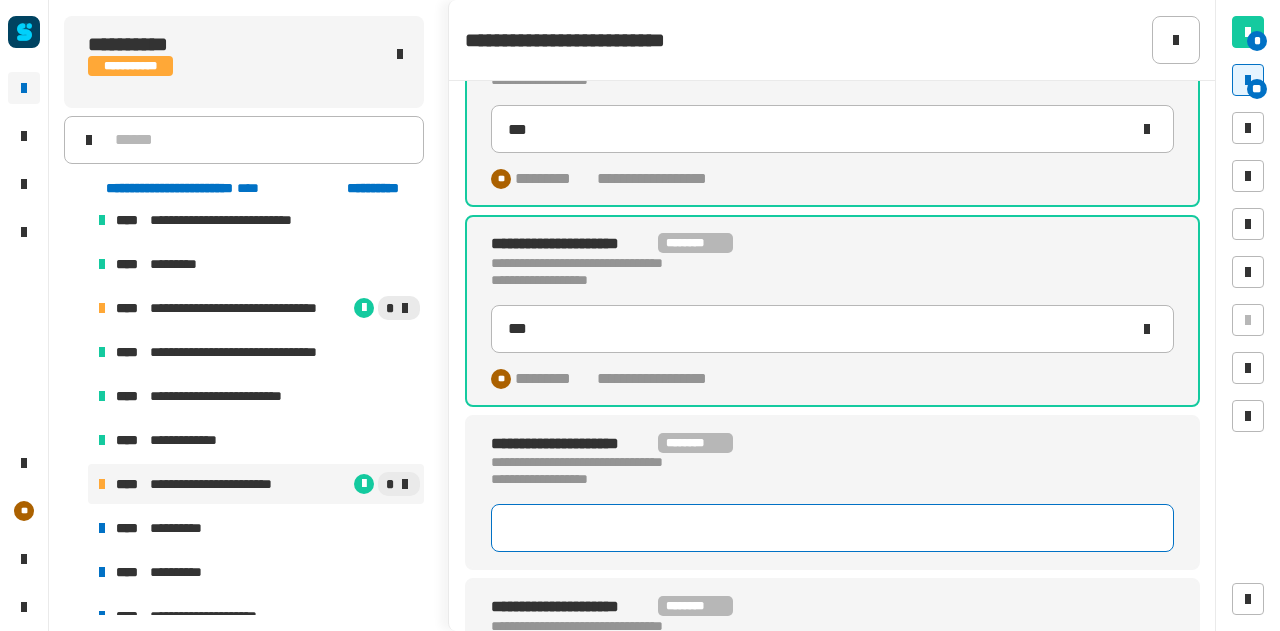 click 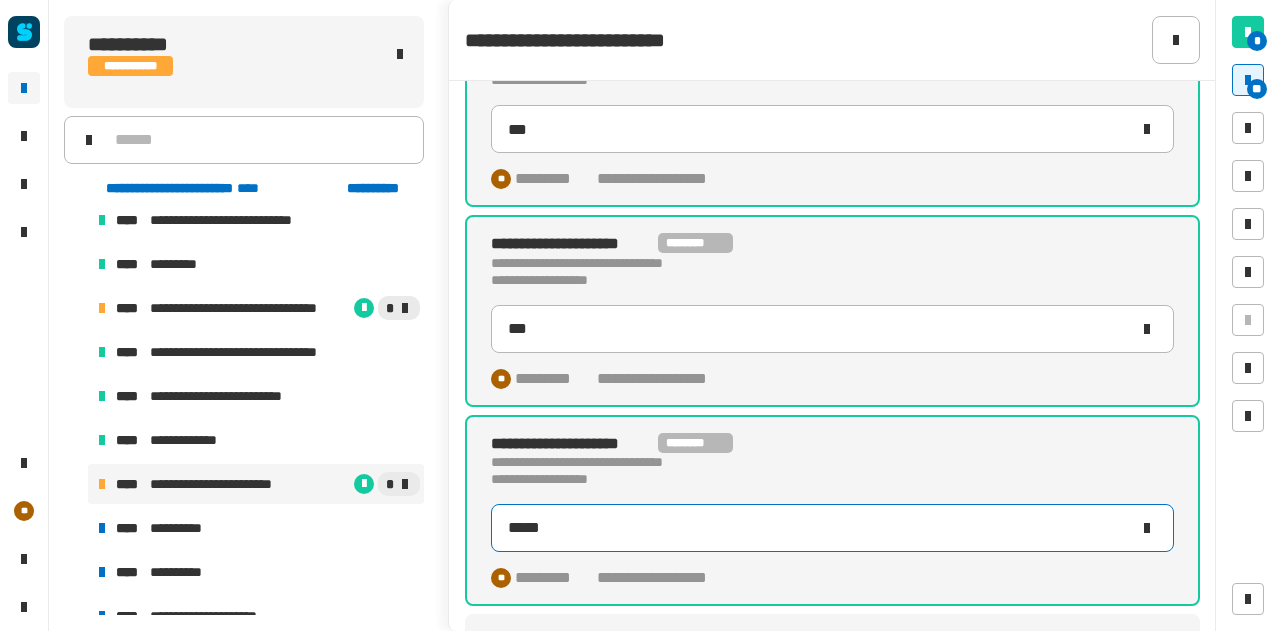 type on "*****" 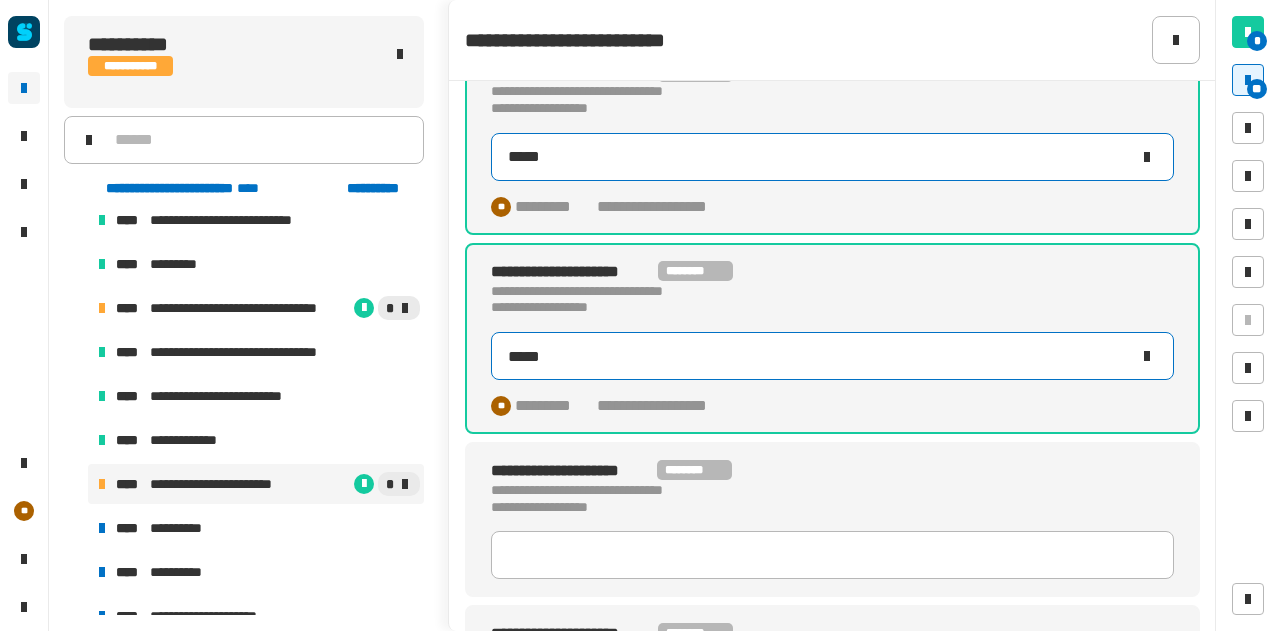 type on "*****" 